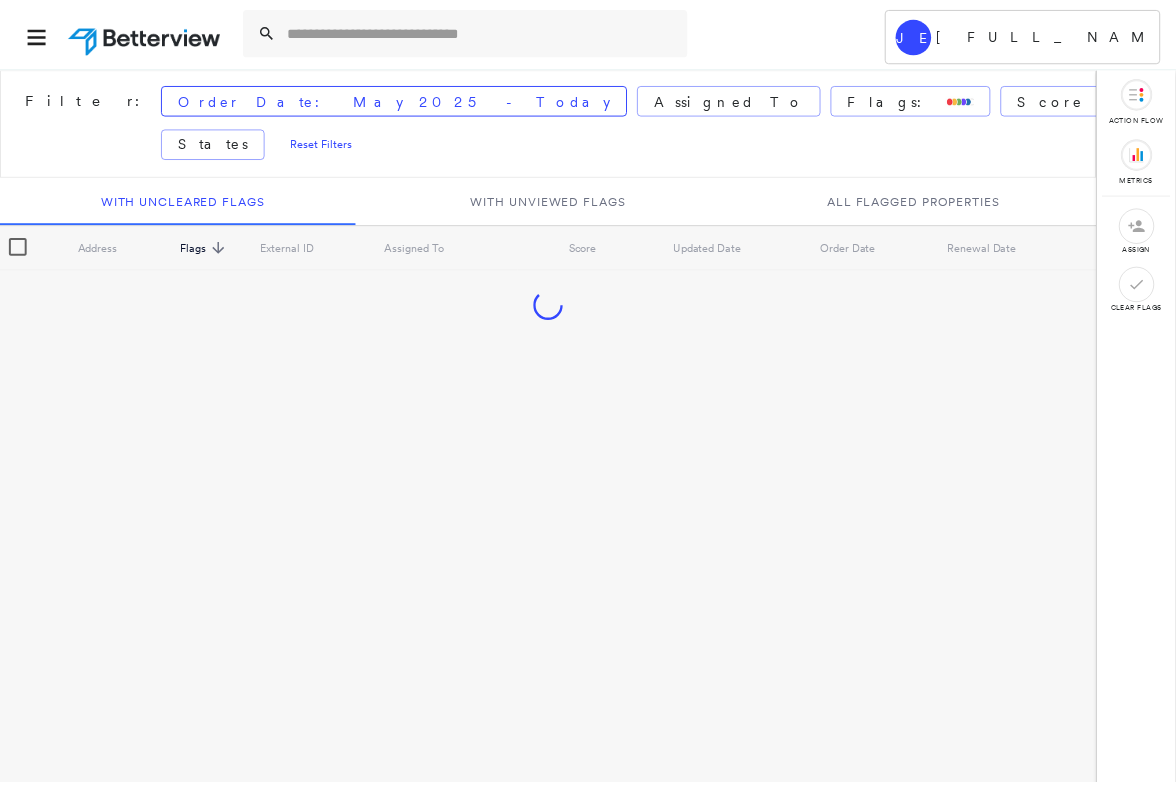 scroll, scrollTop: 0, scrollLeft: 0, axis: both 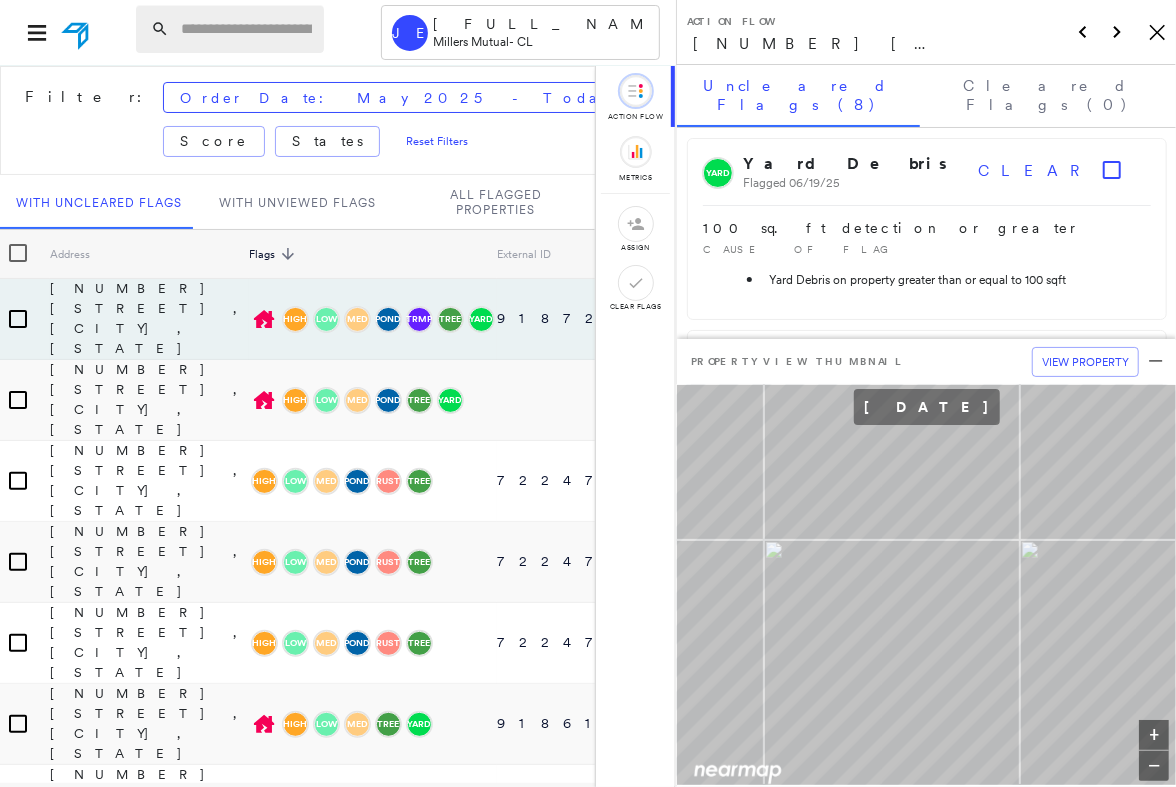 click at bounding box center [246, 29] 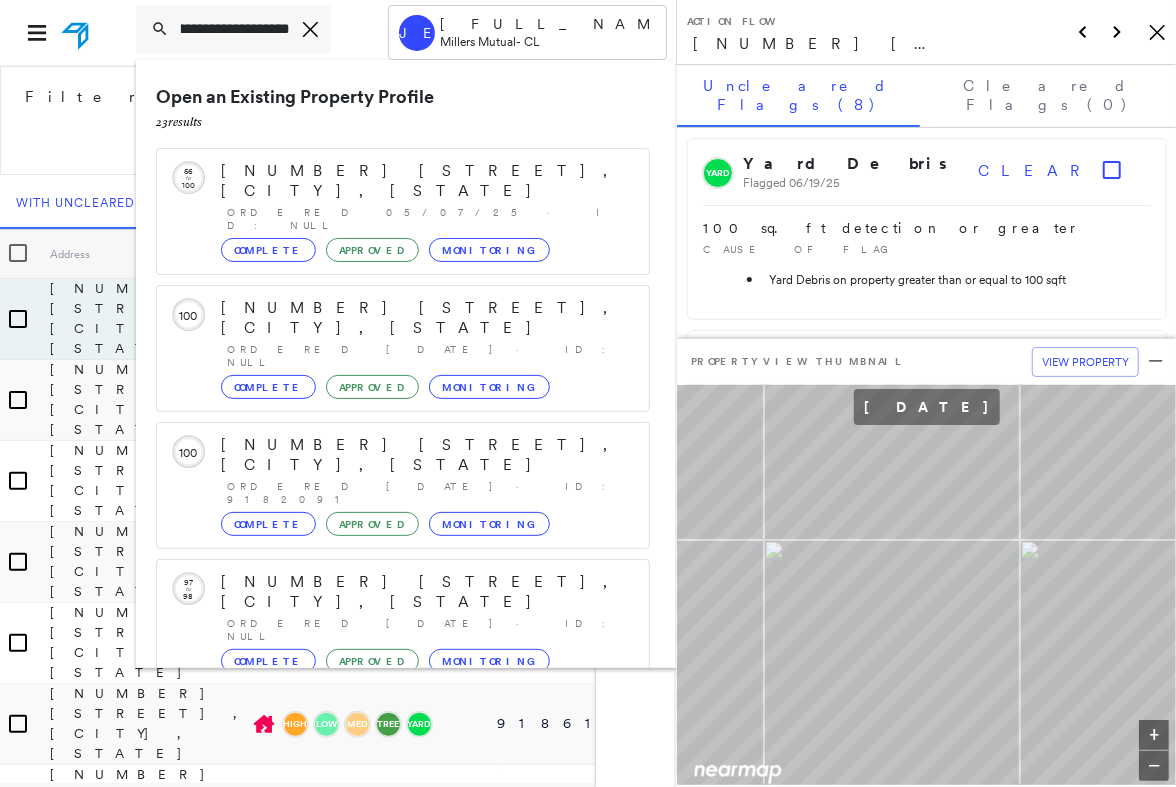 scroll, scrollTop: 0, scrollLeft: 133, axis: horizontal 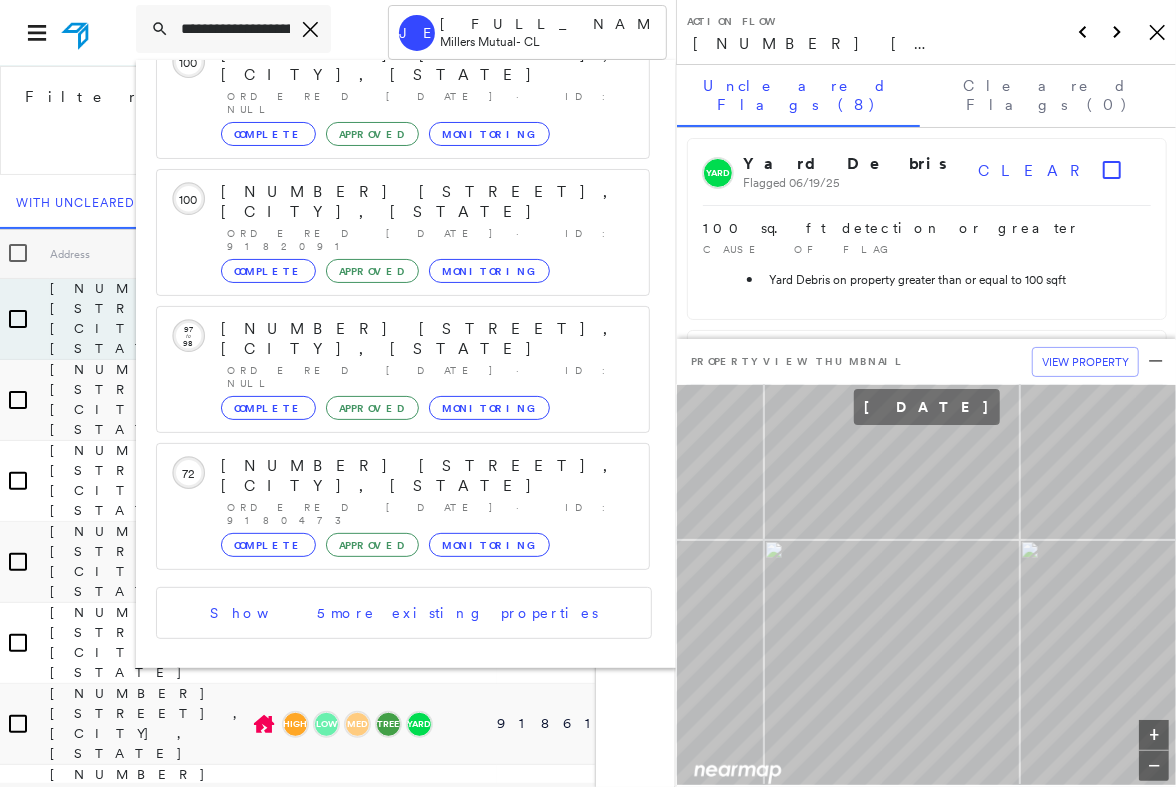 click on "[NUMBER] [STREET], [CITY], [STATE] [POSTAL_CODE] Group Created with Sketch." at bounding box center [403, 750] 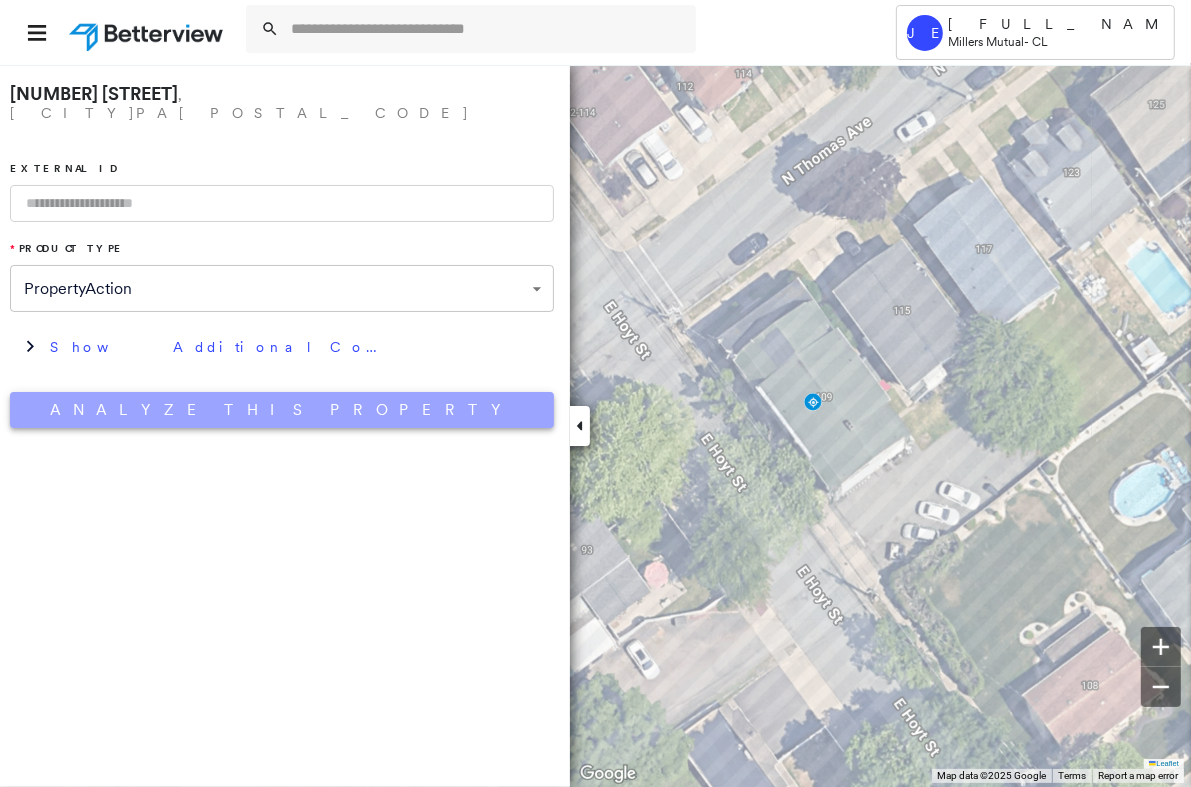 click on "Analyze This Property" at bounding box center (282, 410) 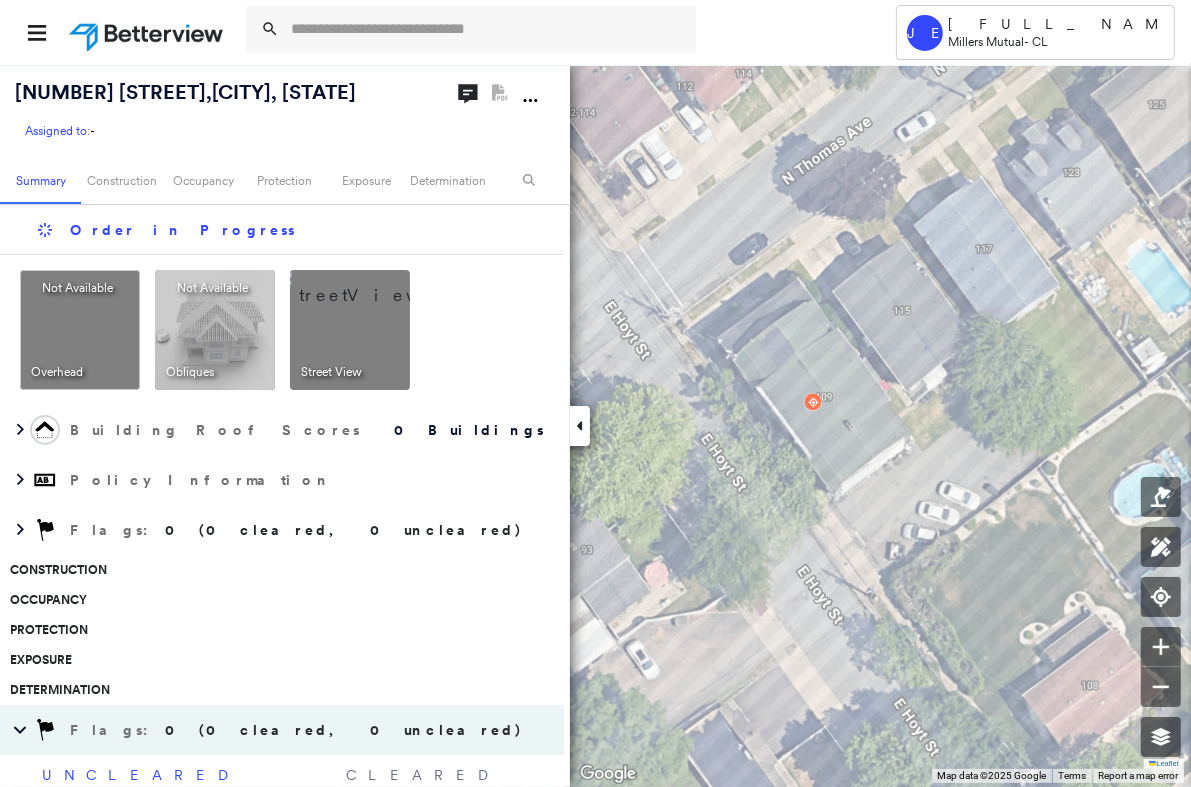 click 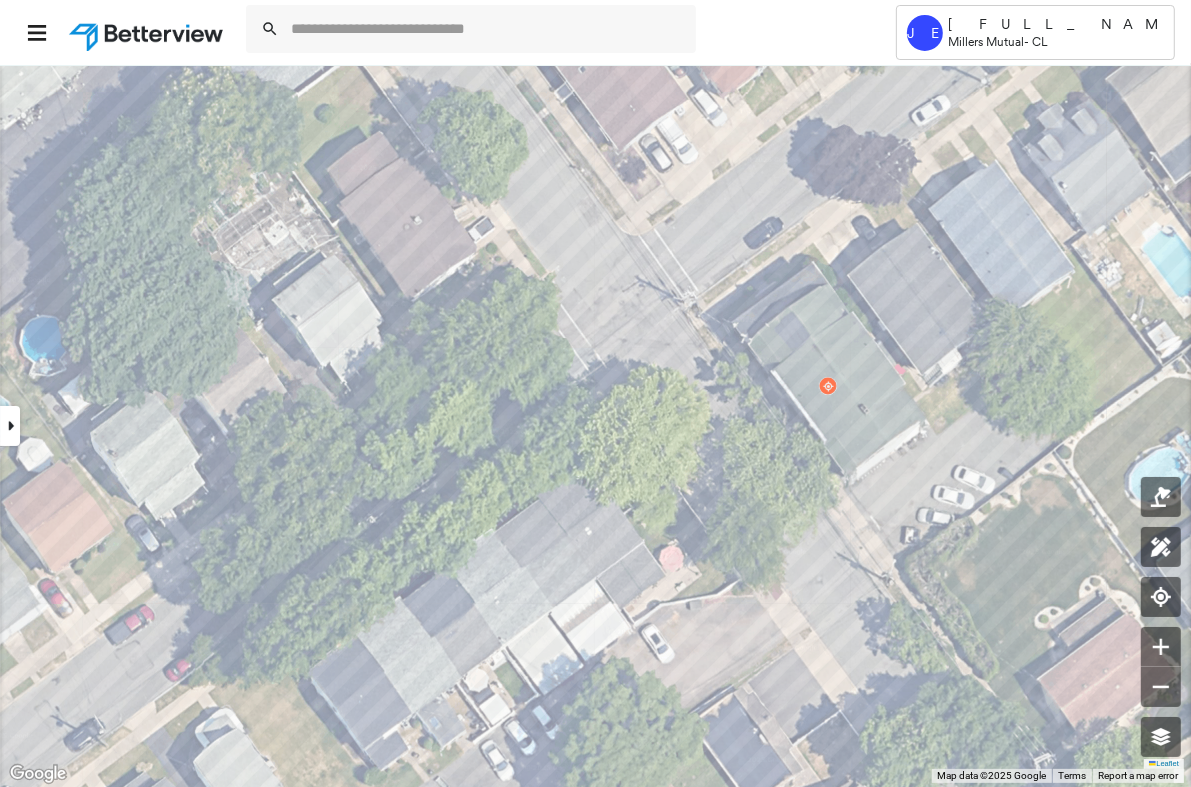 click 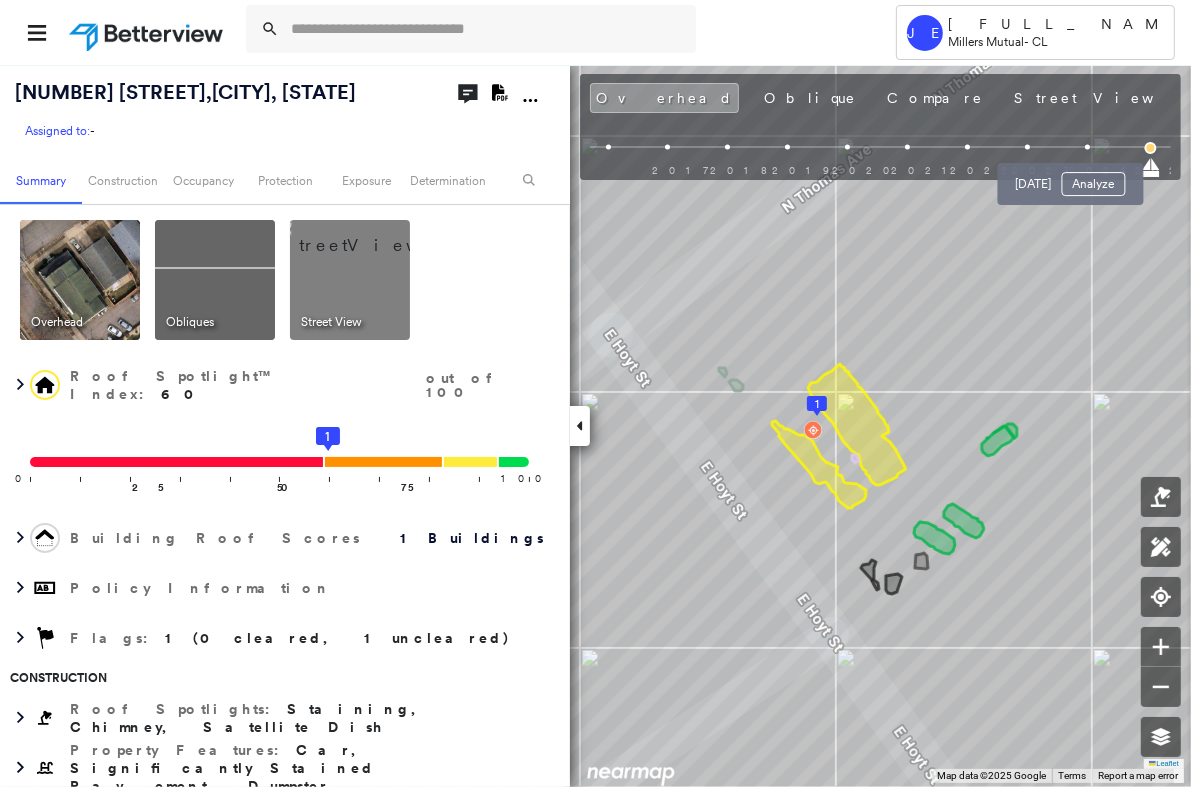 click at bounding box center [1087, 147] 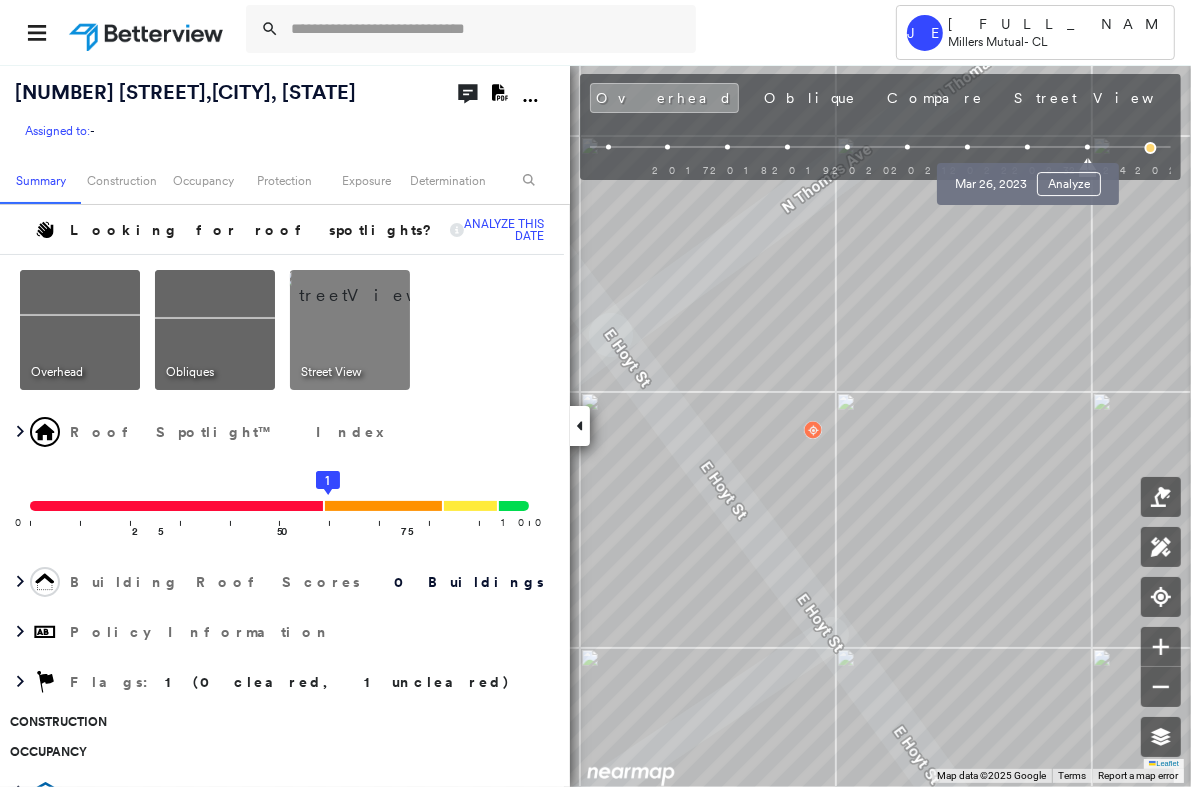 click on "[DATE] Analyze" at bounding box center (1028, 178) 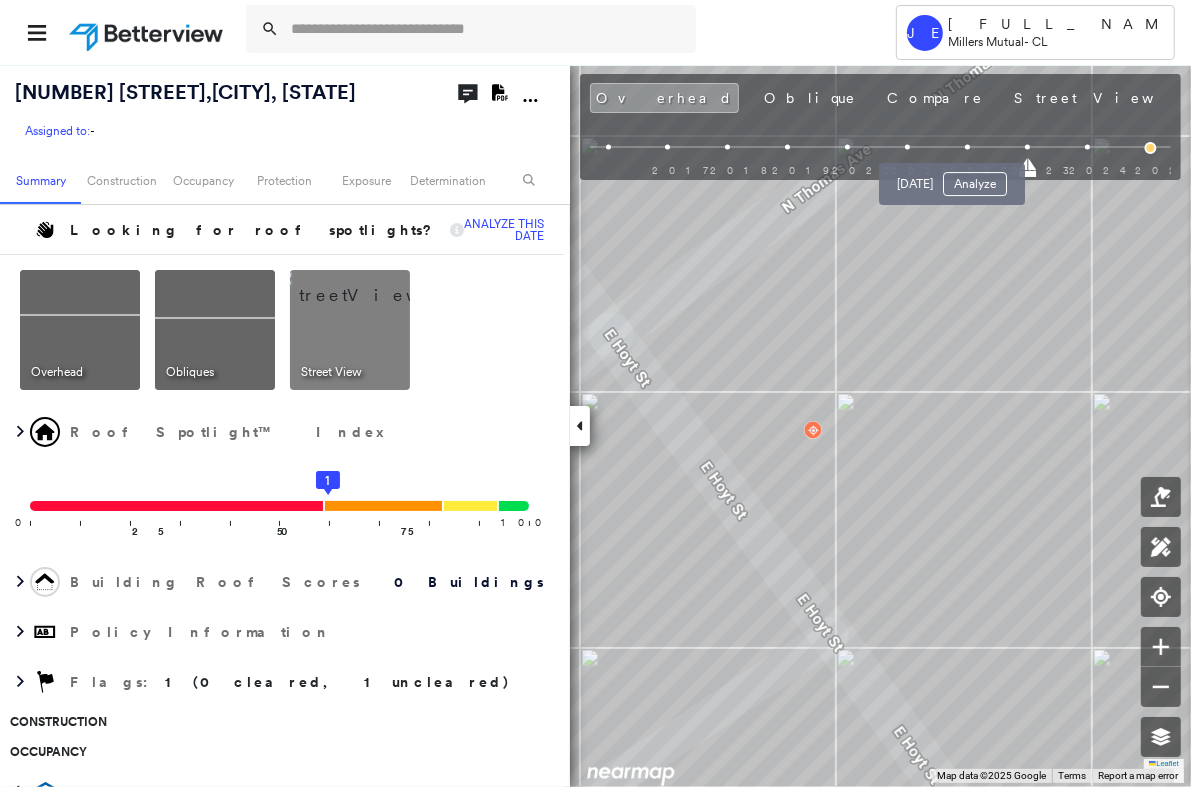 click at bounding box center (967, 147) 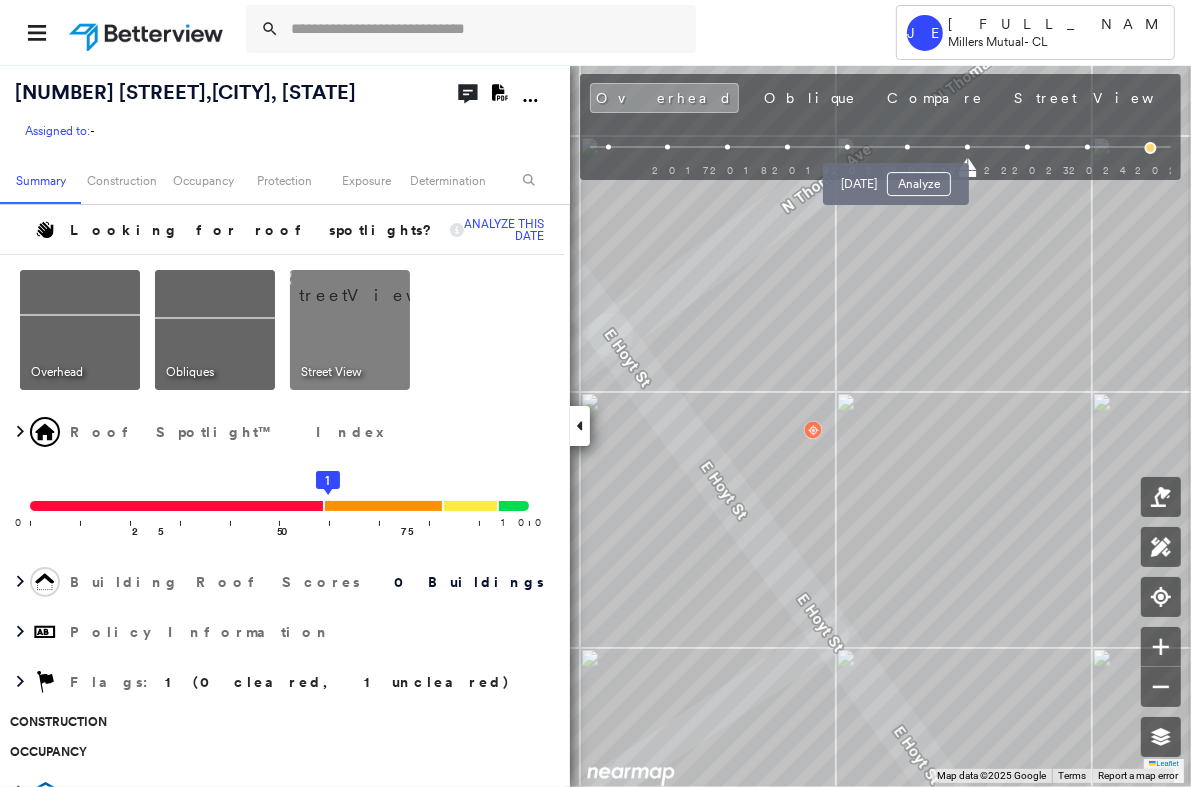 click at bounding box center [907, 147] 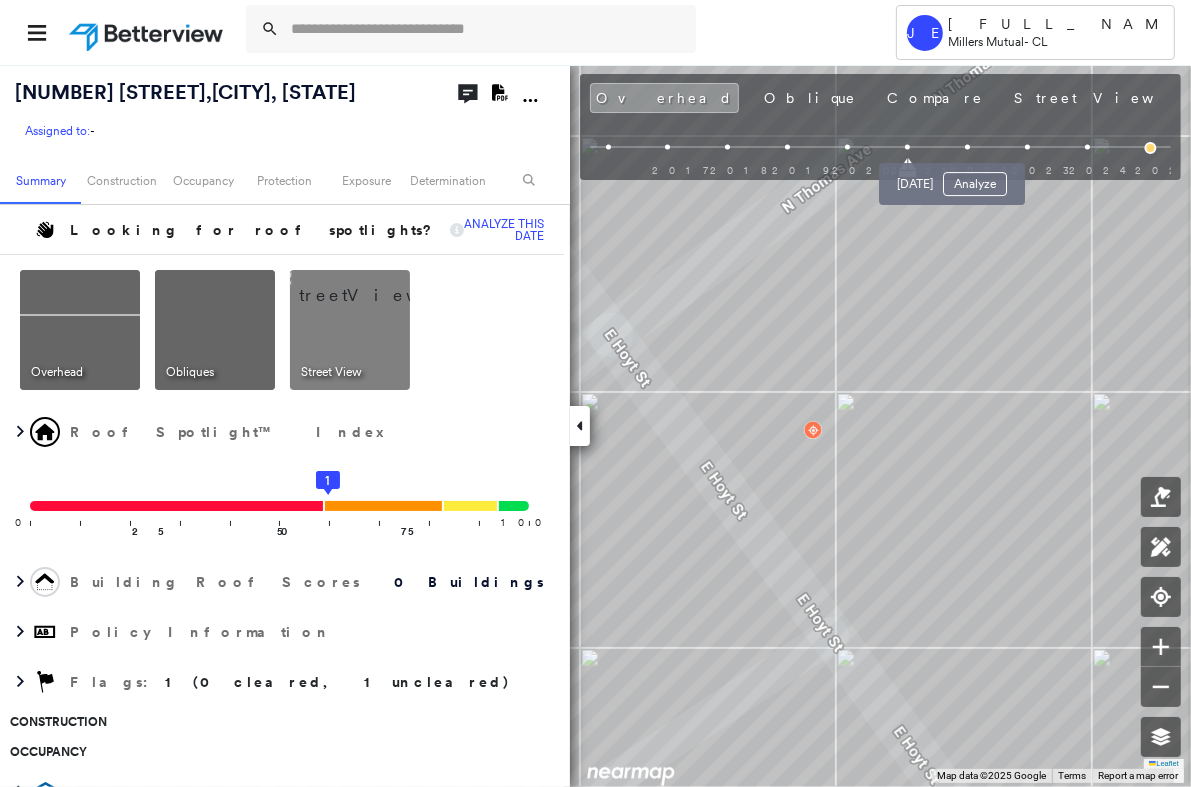 click at bounding box center [967, 147] 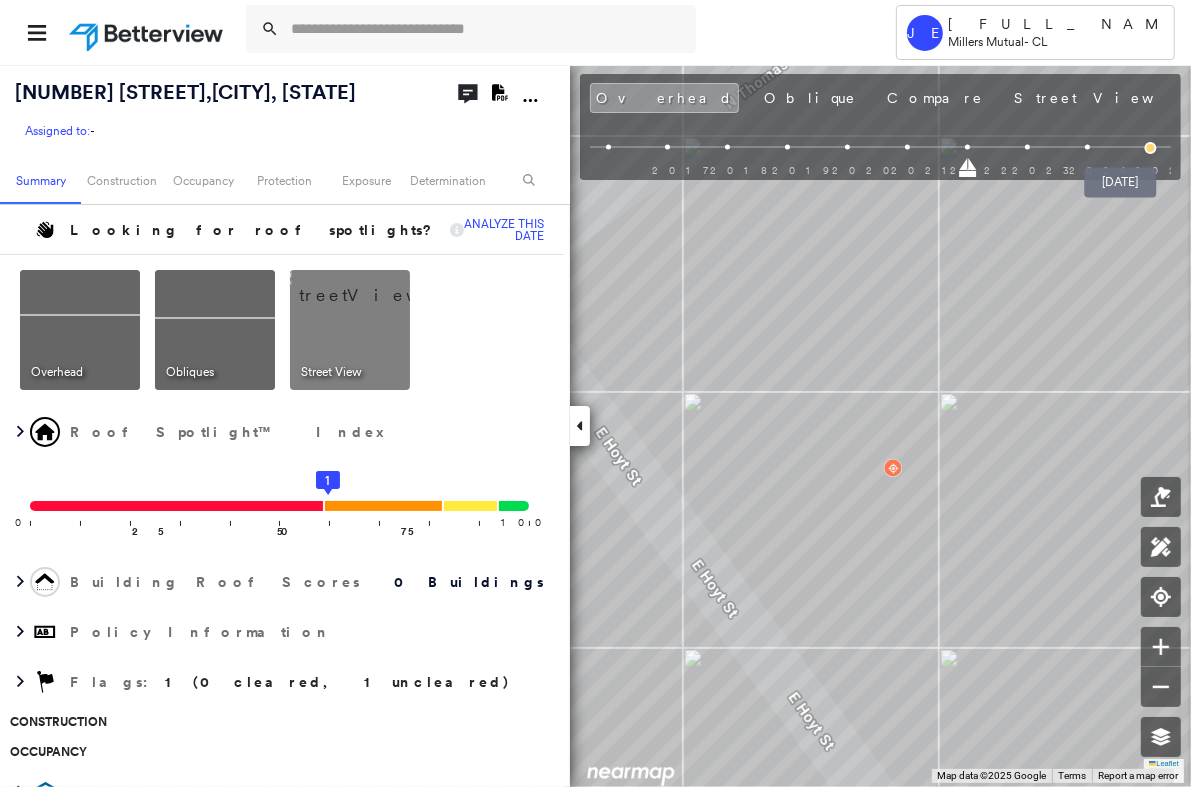 click at bounding box center (1151, 148) 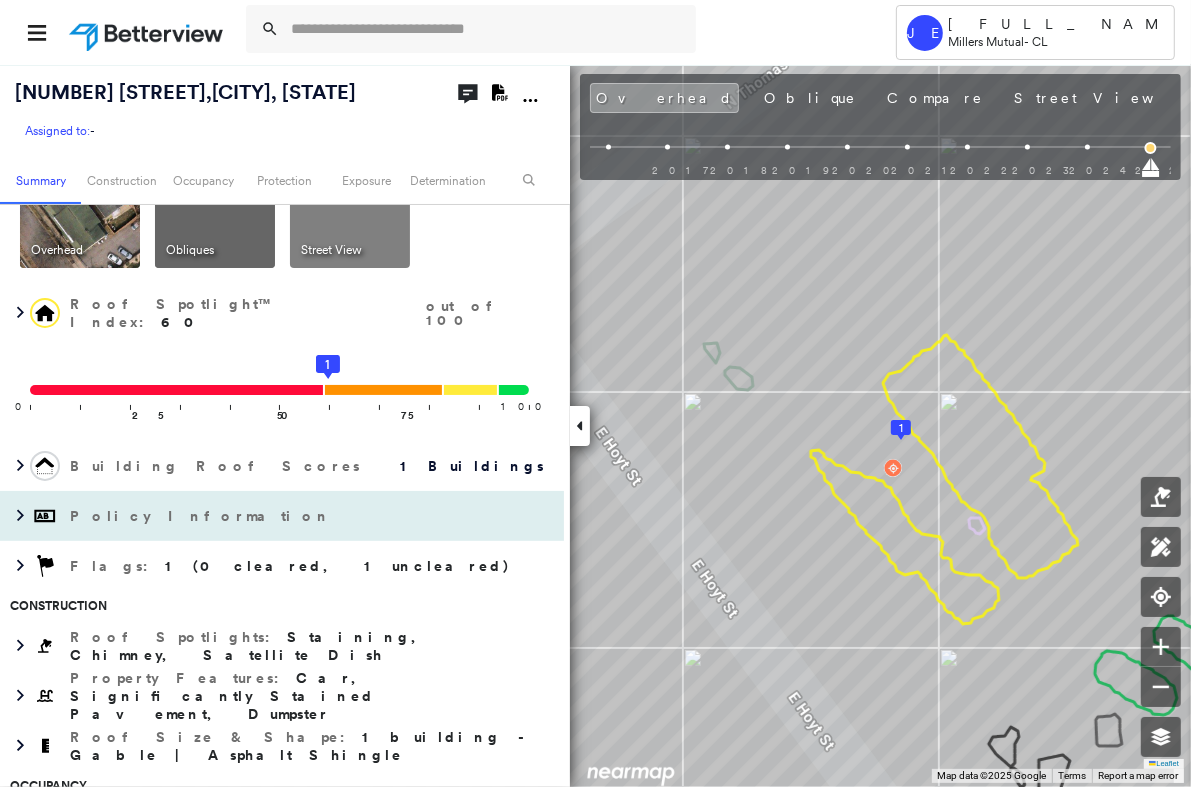 scroll, scrollTop: 70, scrollLeft: 0, axis: vertical 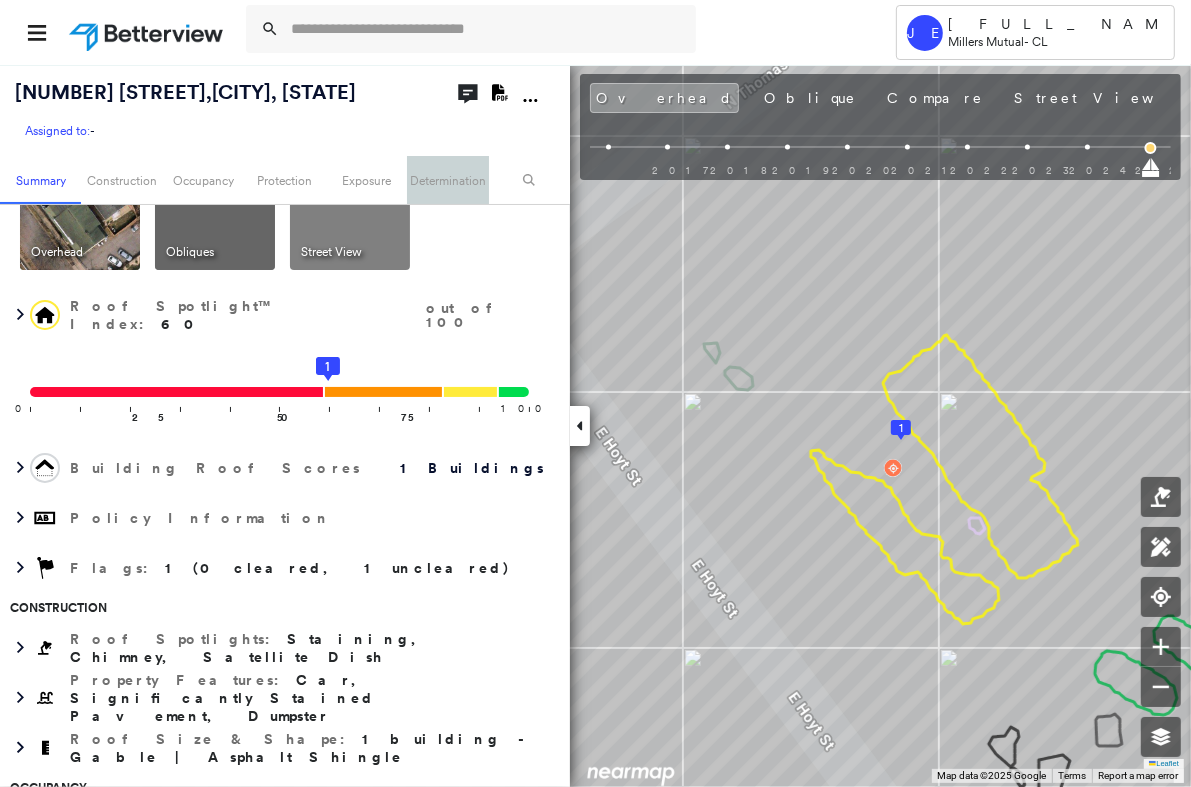 click on "Determination" at bounding box center [447, 180] 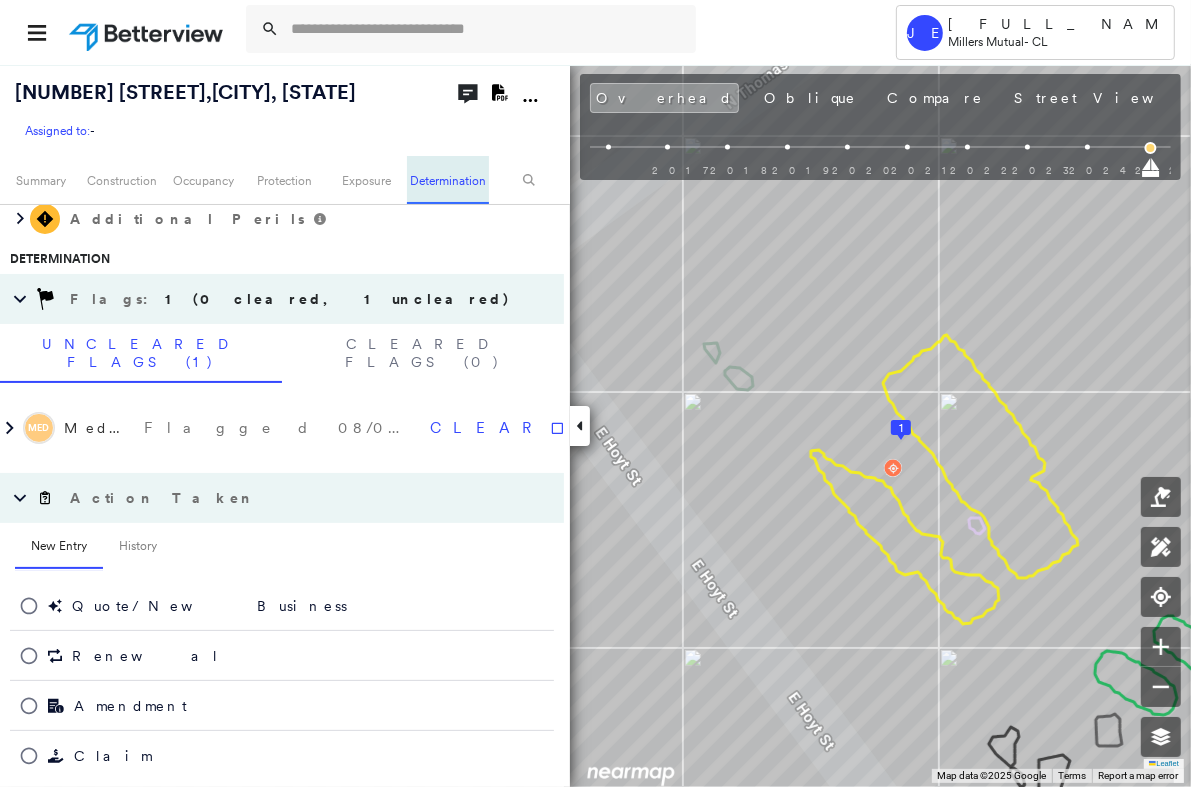 scroll, scrollTop: 870, scrollLeft: 0, axis: vertical 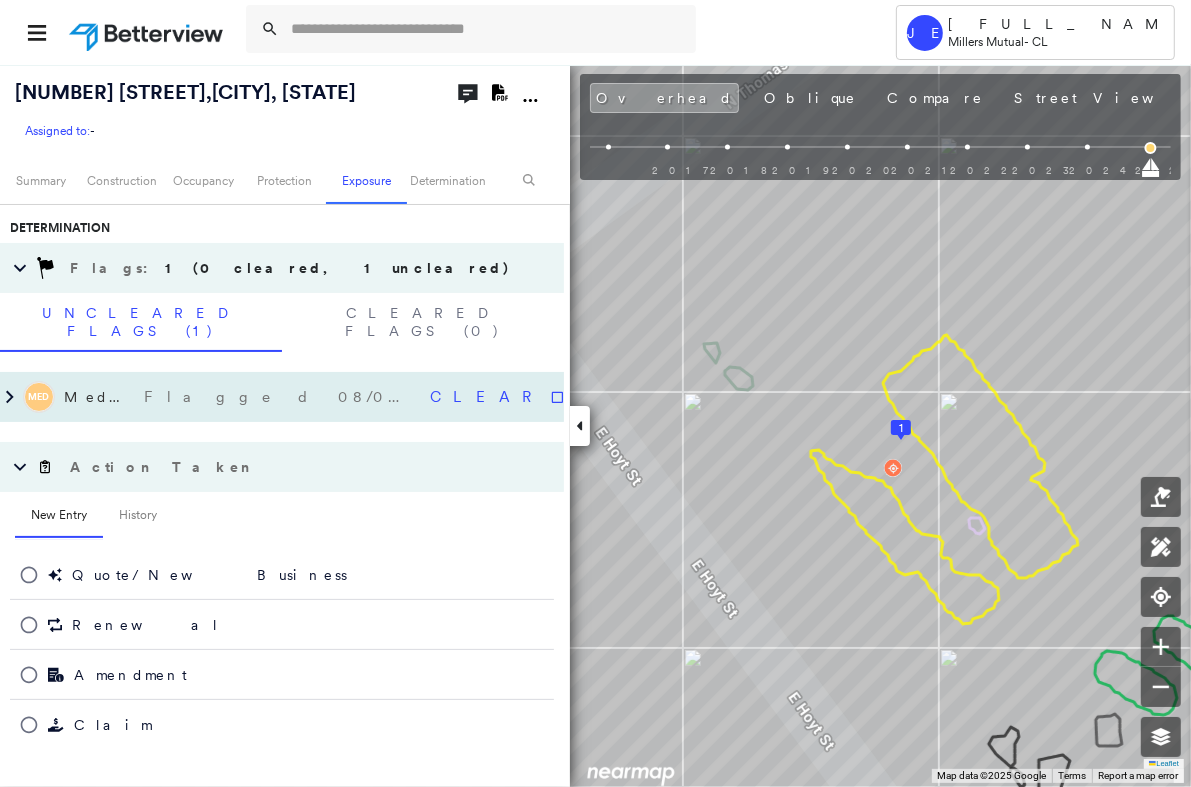 click on "Medium" at bounding box center [99, 397] 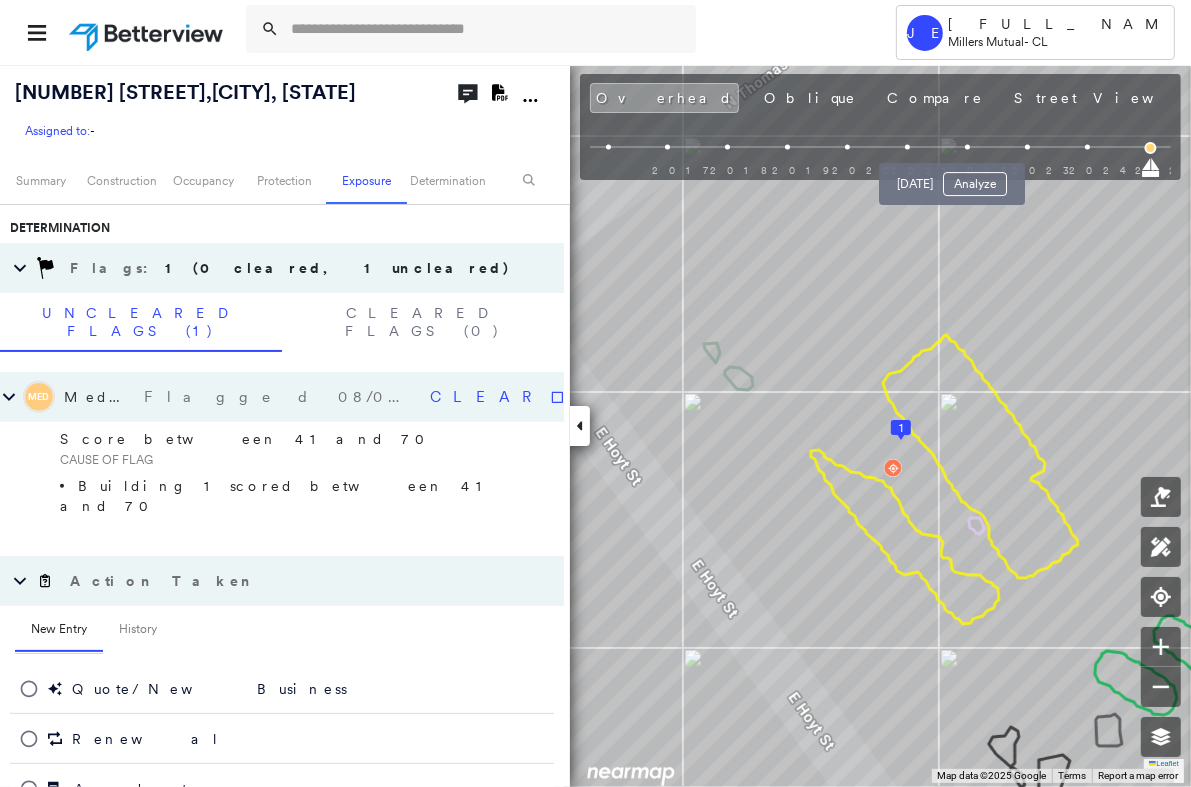 click at bounding box center [967, 147] 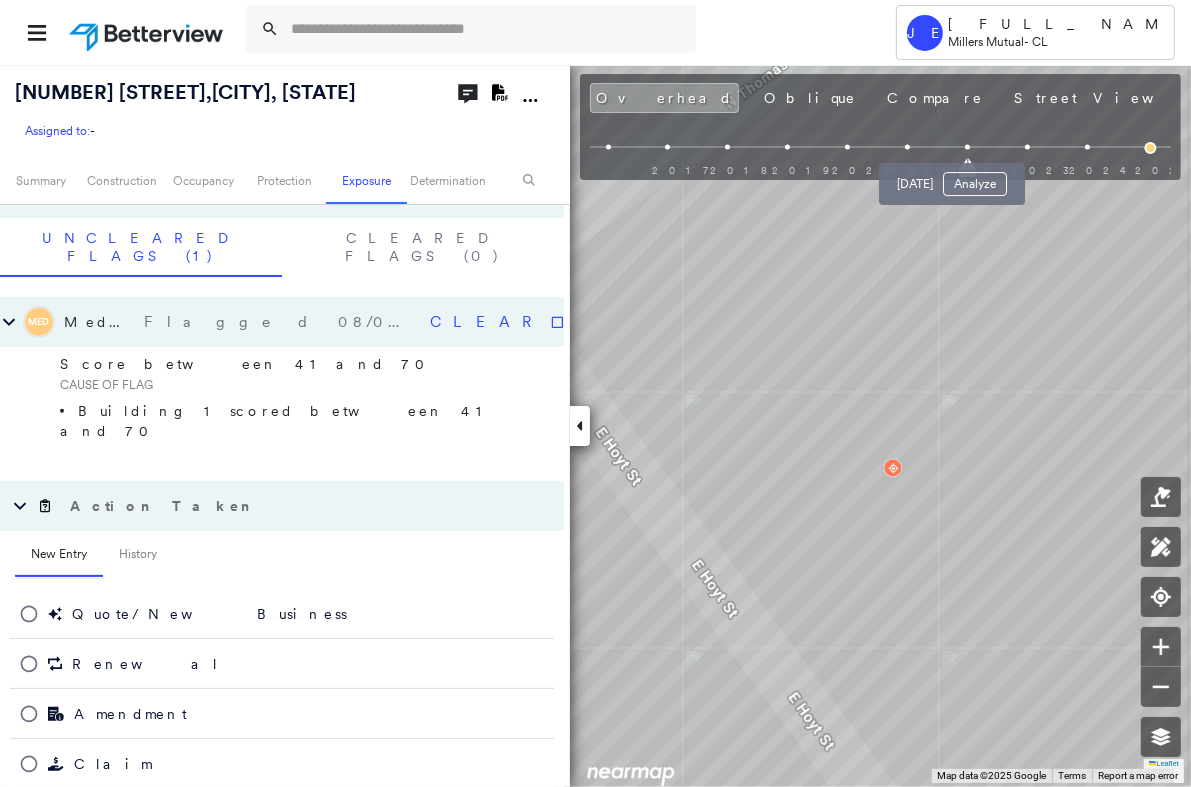 scroll, scrollTop: 770, scrollLeft: 0, axis: vertical 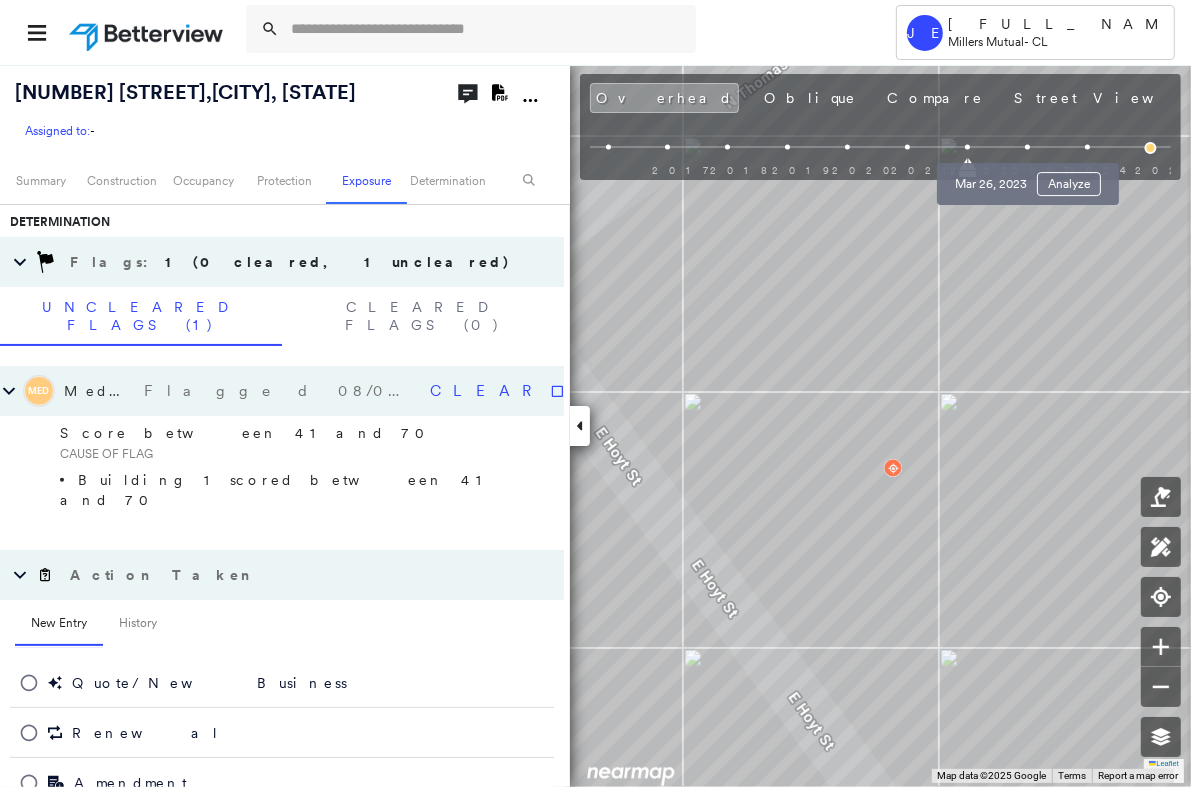 click at bounding box center [1027, 147] 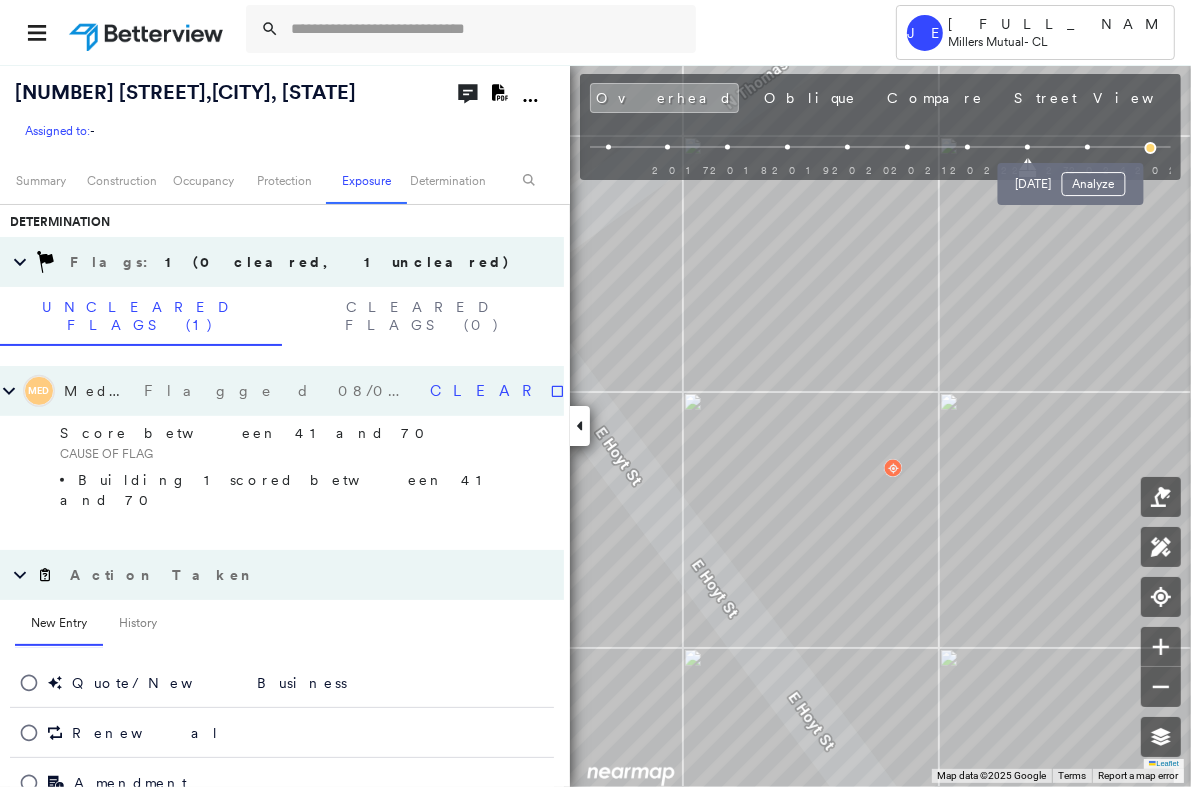 click at bounding box center (1087, 147) 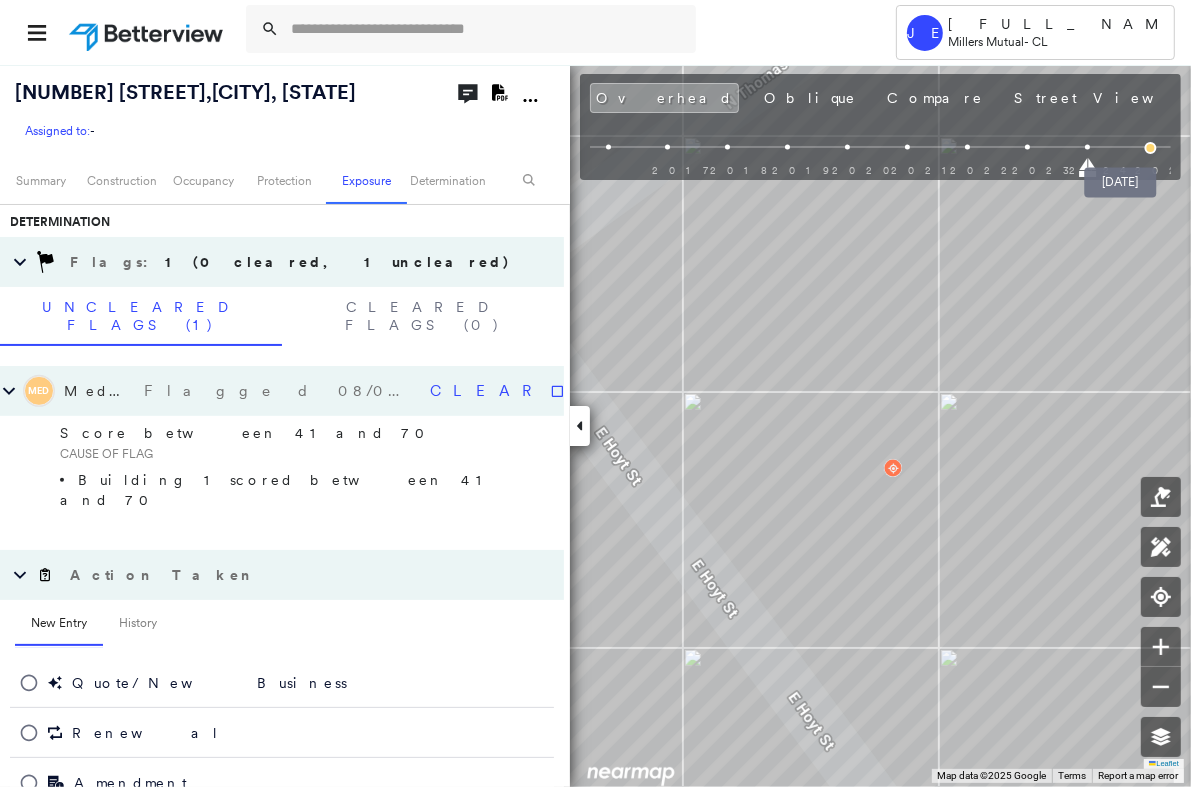 click at bounding box center [1151, 148] 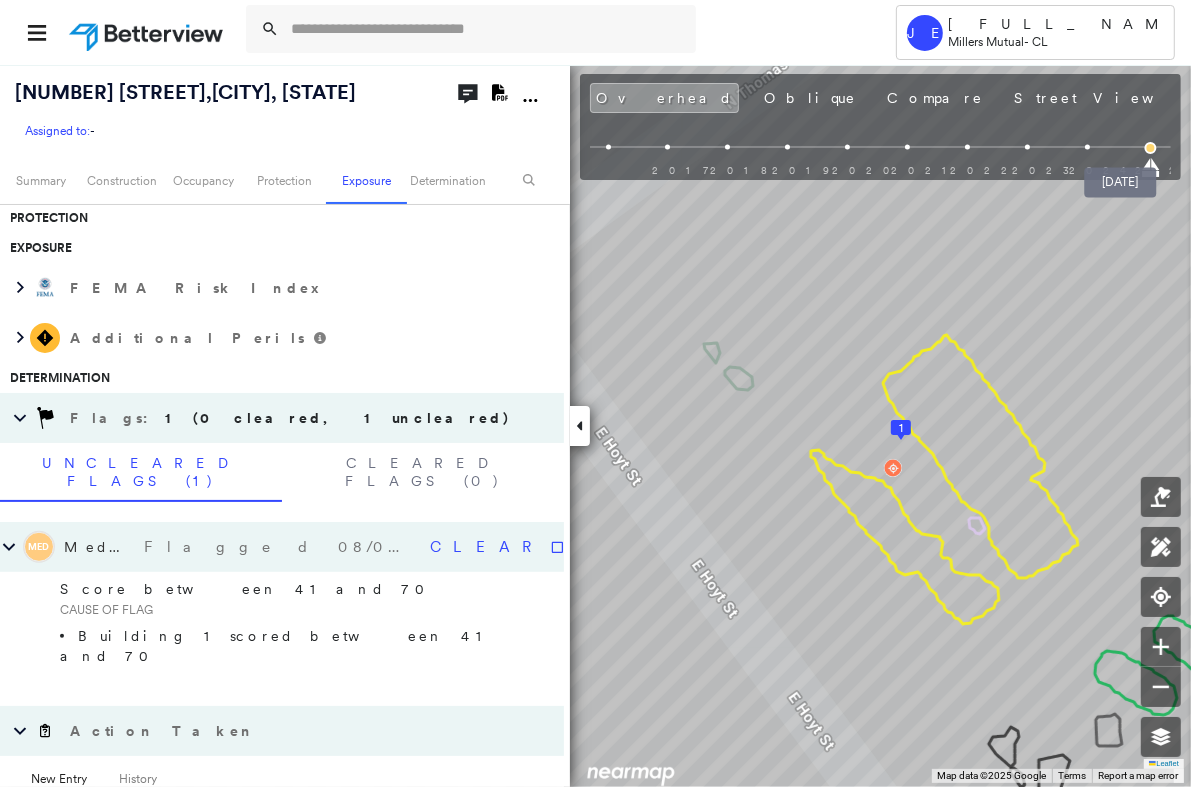 scroll, scrollTop: 870, scrollLeft: 0, axis: vertical 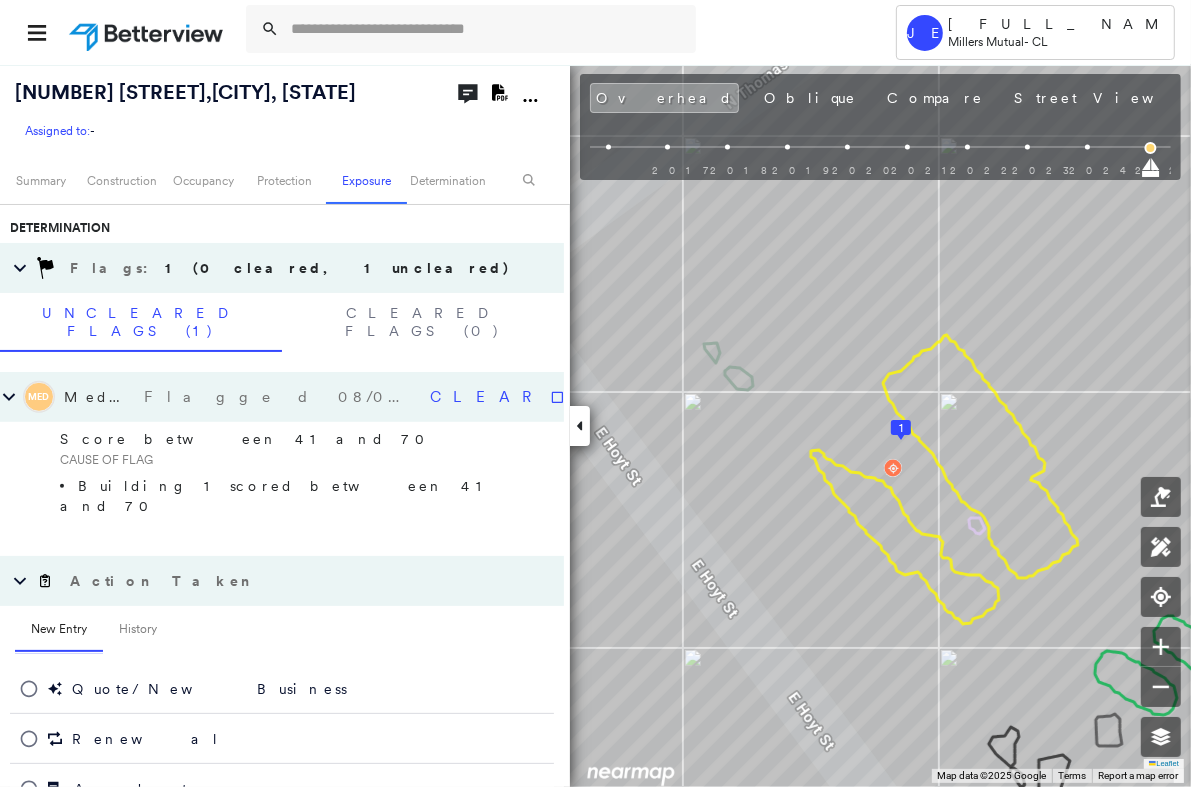 click 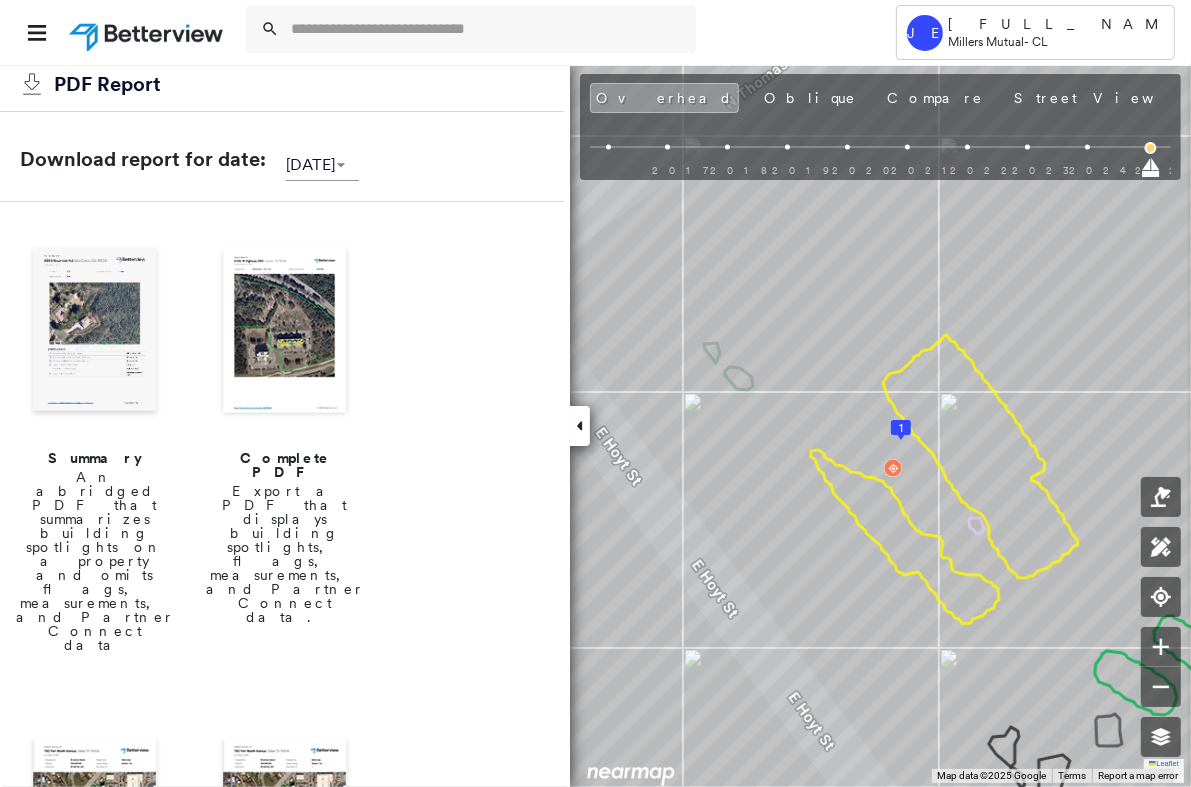 scroll, scrollTop: 26, scrollLeft: 0, axis: vertical 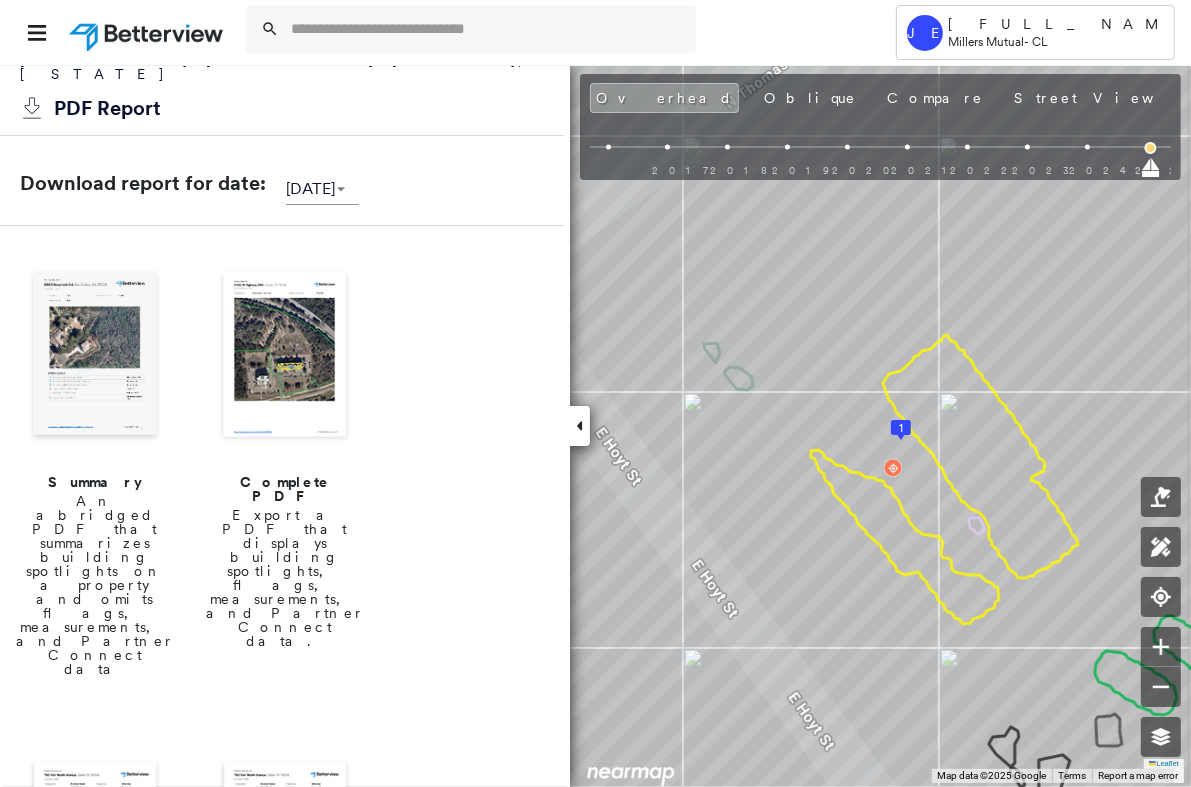 click at bounding box center [285, 356] 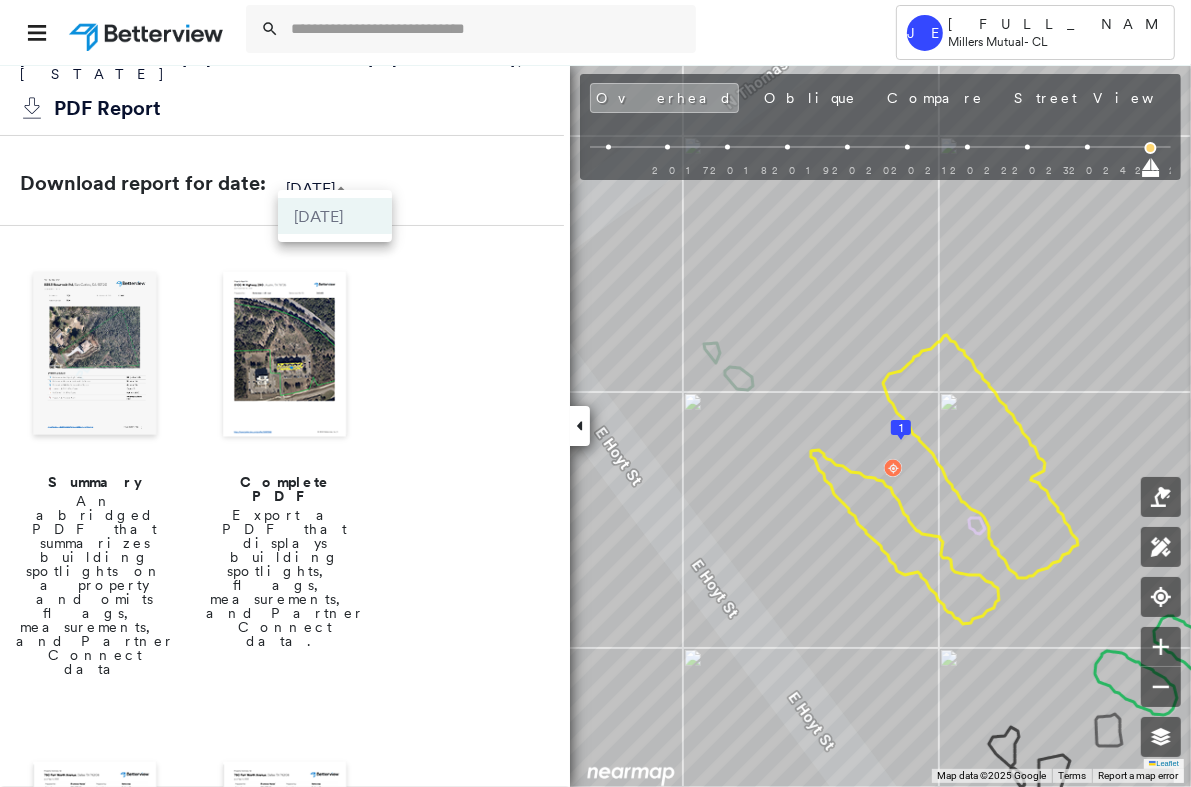 click at bounding box center (595, 393) 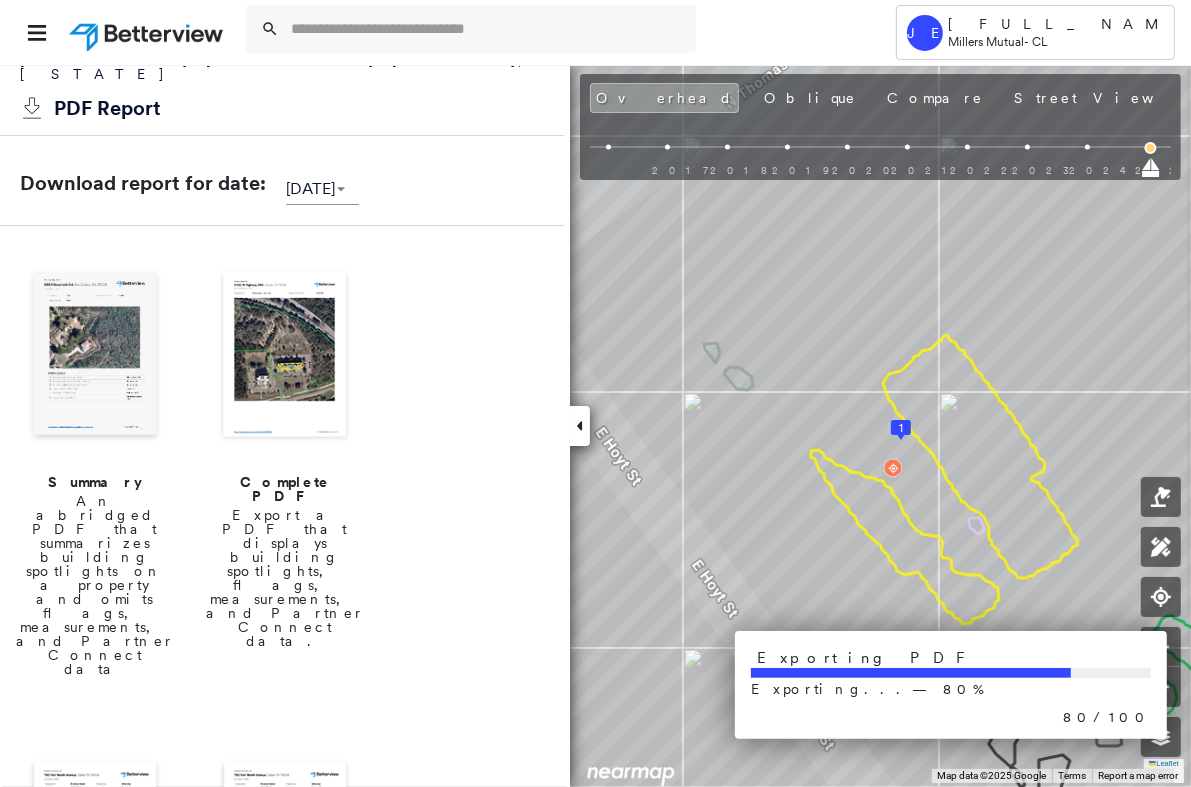 drag, startPoint x: 321, startPoint y: 372, endPoint x: 492, endPoint y: 298, distance: 186.32498 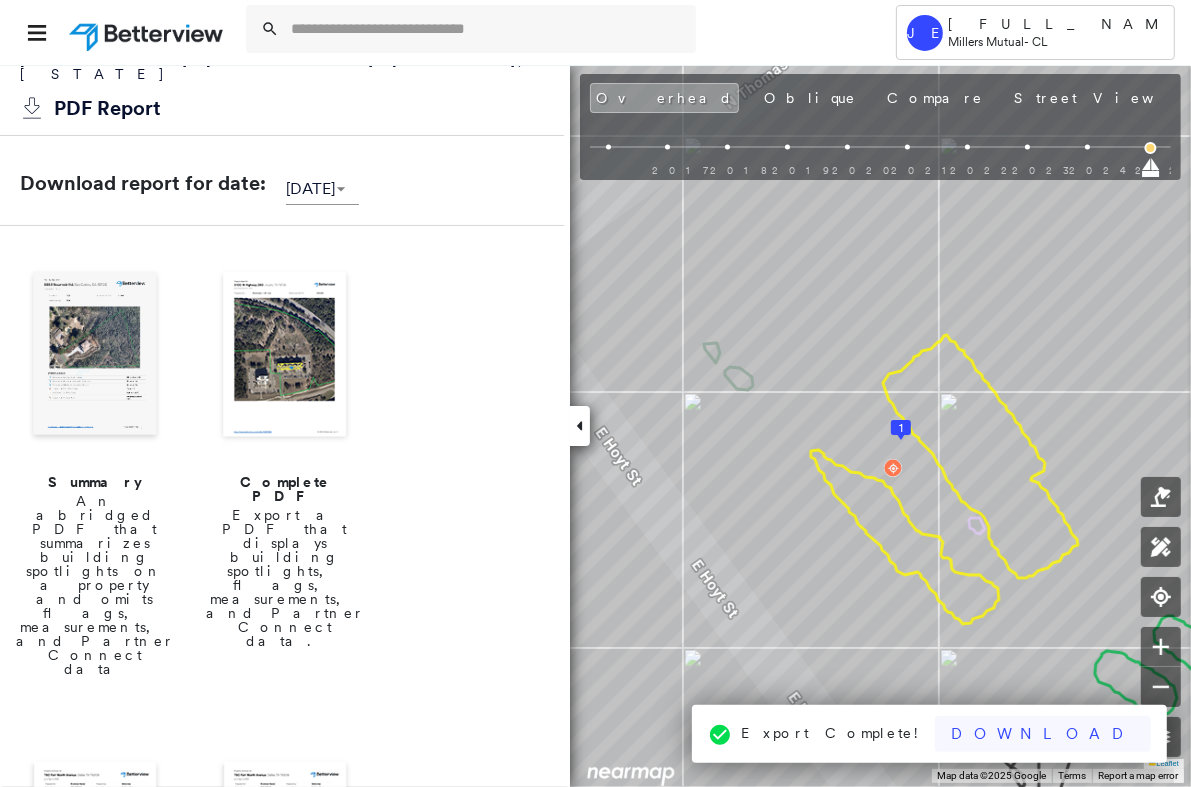 click on "Download" at bounding box center (1043, 734) 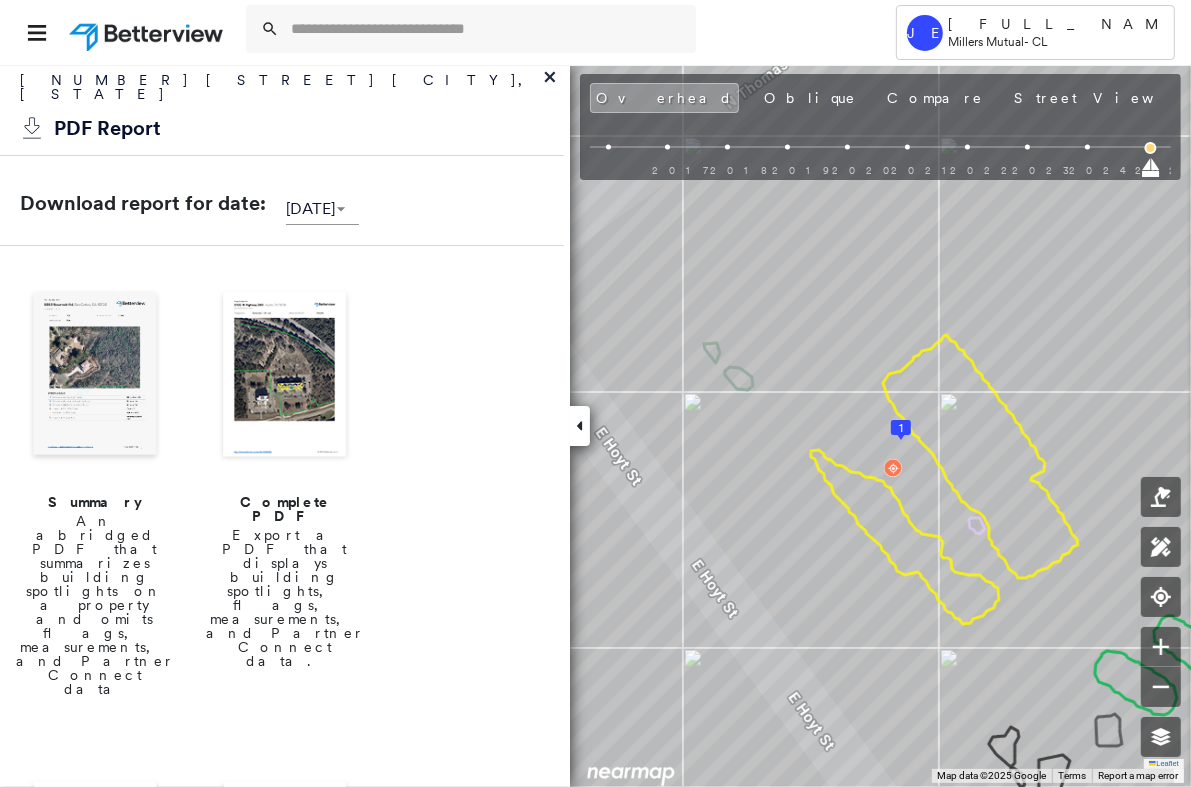 scroll, scrollTop: 0, scrollLeft: 0, axis: both 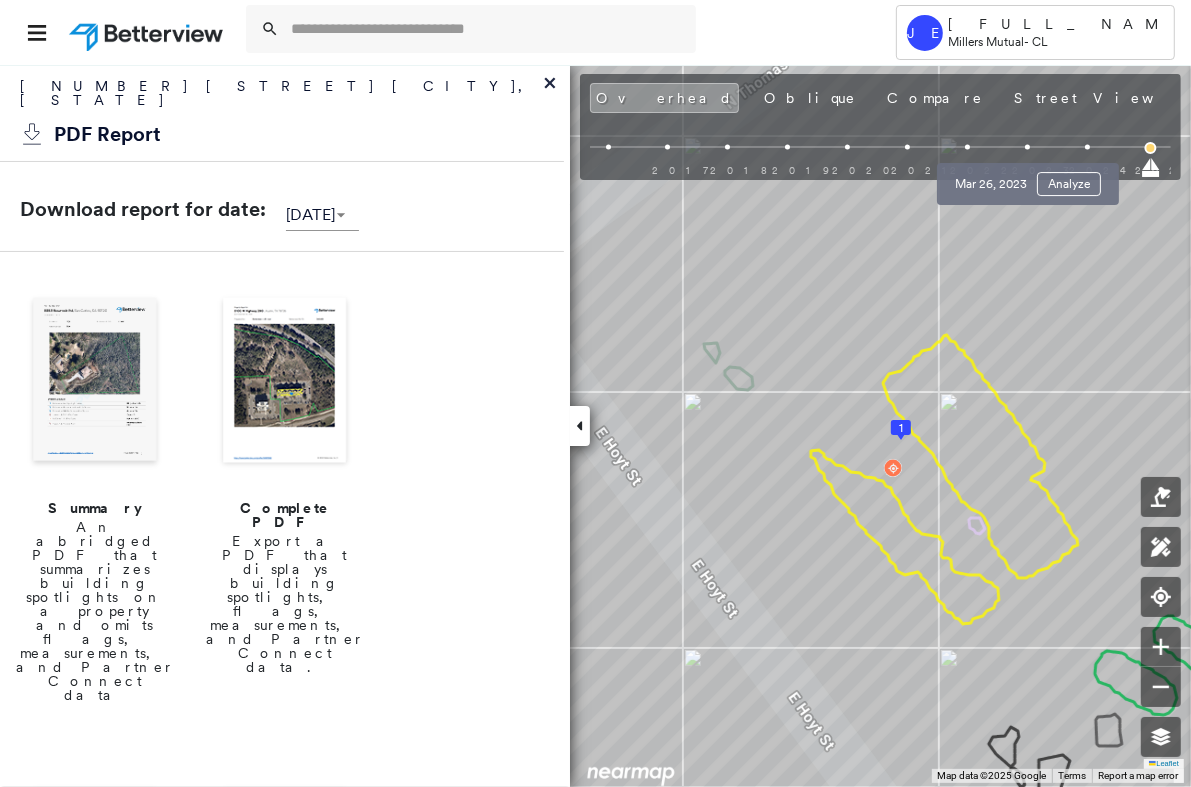 click at bounding box center [1027, 147] 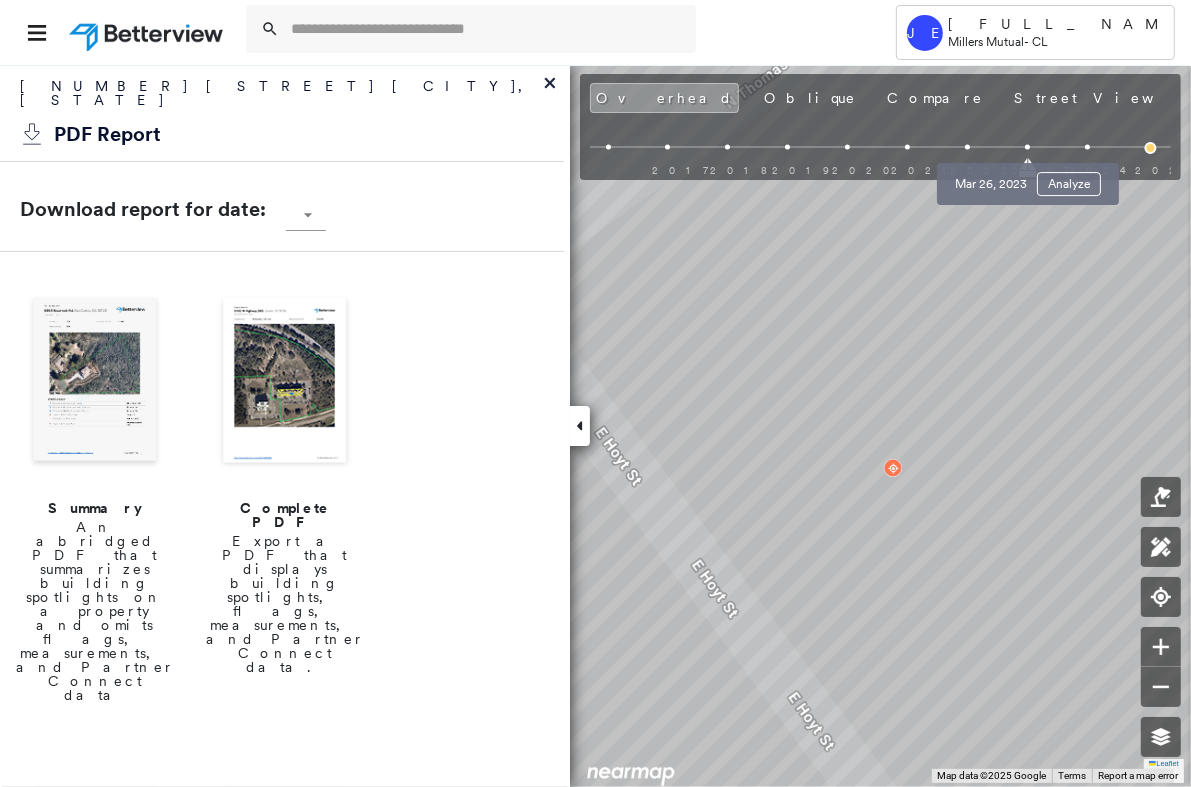 scroll, scrollTop: 770, scrollLeft: 0, axis: vertical 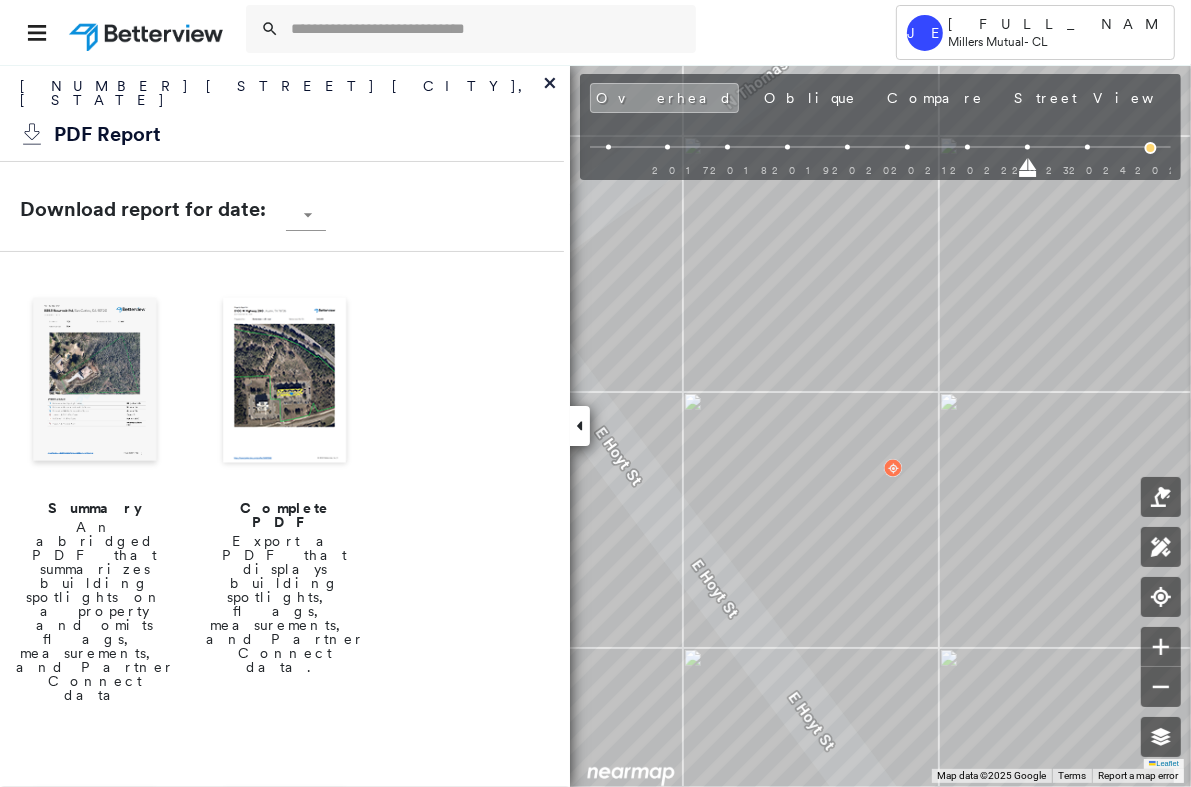click 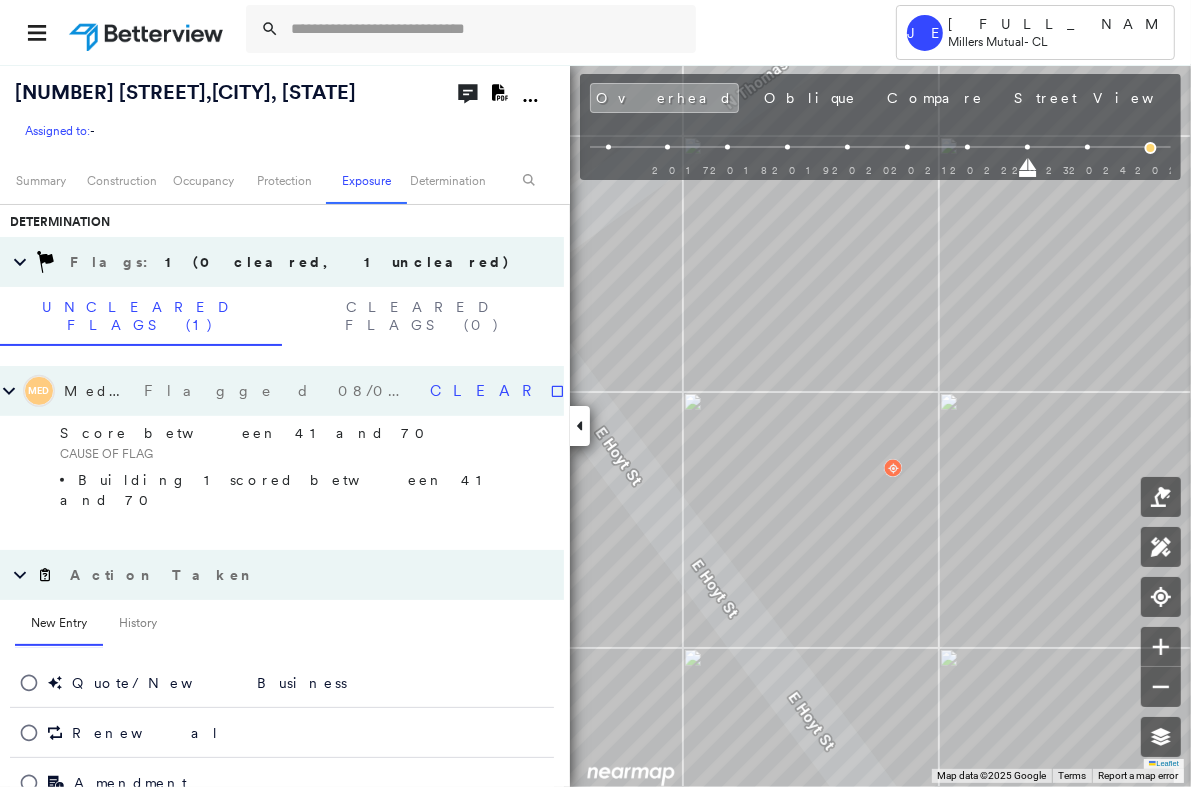 click on "Download PDF Report" 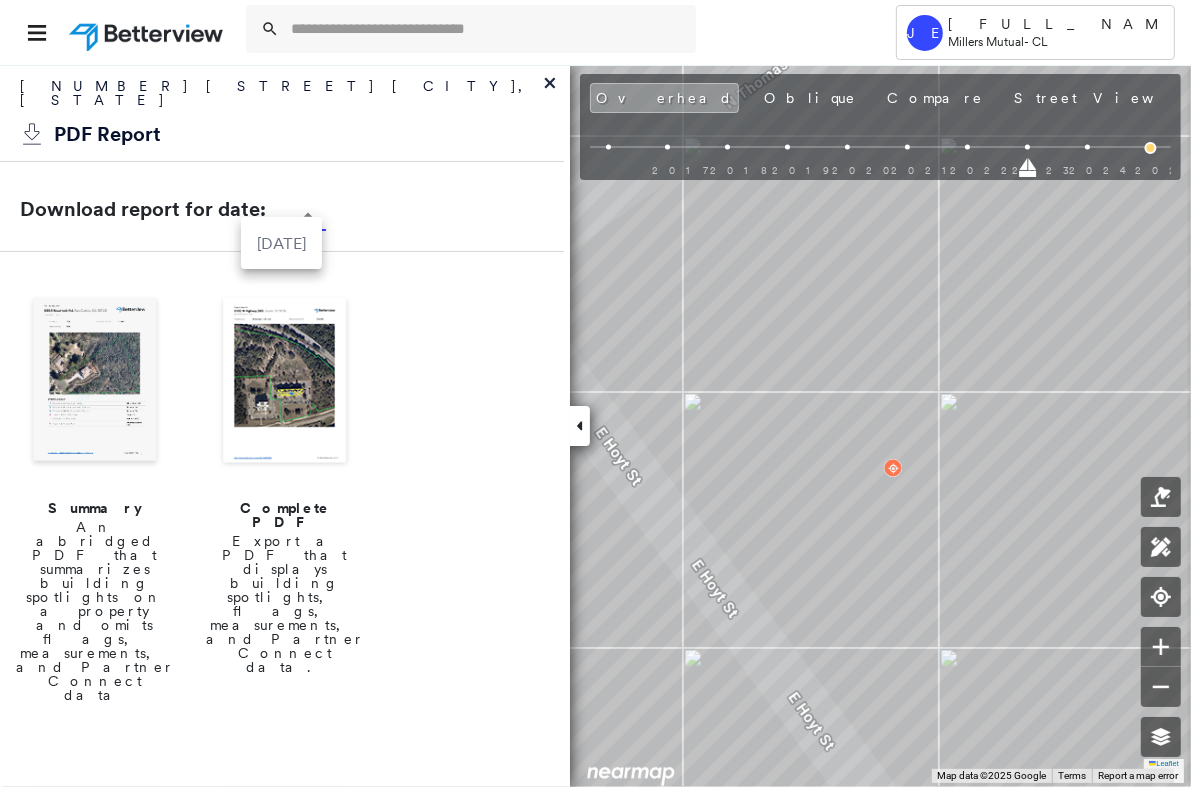 click on "Tower JE Jim Eshbach Millers Mutual - CL [NUMBER] [STREET] , [CITY], [STATE] Assigned to: - Assigned to: - Assigned to: - Open Comments Download PDF Report Summary Construction Occupancy Protection Exposure Determination Looking for roof spotlights? Analyze this date Overhead Obliques Street View Roof Spotlight™ Index 0 100 25 50 75 1 Building Roof Scores 0 Buildings Policy Information Flags : 1 (0 cleared, 1 uncleared) Construction Occupancy Place Detail Protection Exposure FEMA Risk Index Additional Perils Determination Flags : 1 (0 cleared, 1 uncleared) Uncleared Flags (1) Cleared Flags (0) MED Medium Flagged [DATE] Clear Score between 41 and 70 CAUSE OF FLAG Building 1 scored between 41 and 70 Action Taken New Entry History Quote/New Business Terms & Conditions Added ACV Endorsement Added Cosmetic Endorsement Inspection/Loss Control Report Information Added to Inspection Survey Onsite Inspection Ordered Determined No Inspection Needed General Used Report to Further Agent/Insured Discussion" at bounding box center (595, 393) 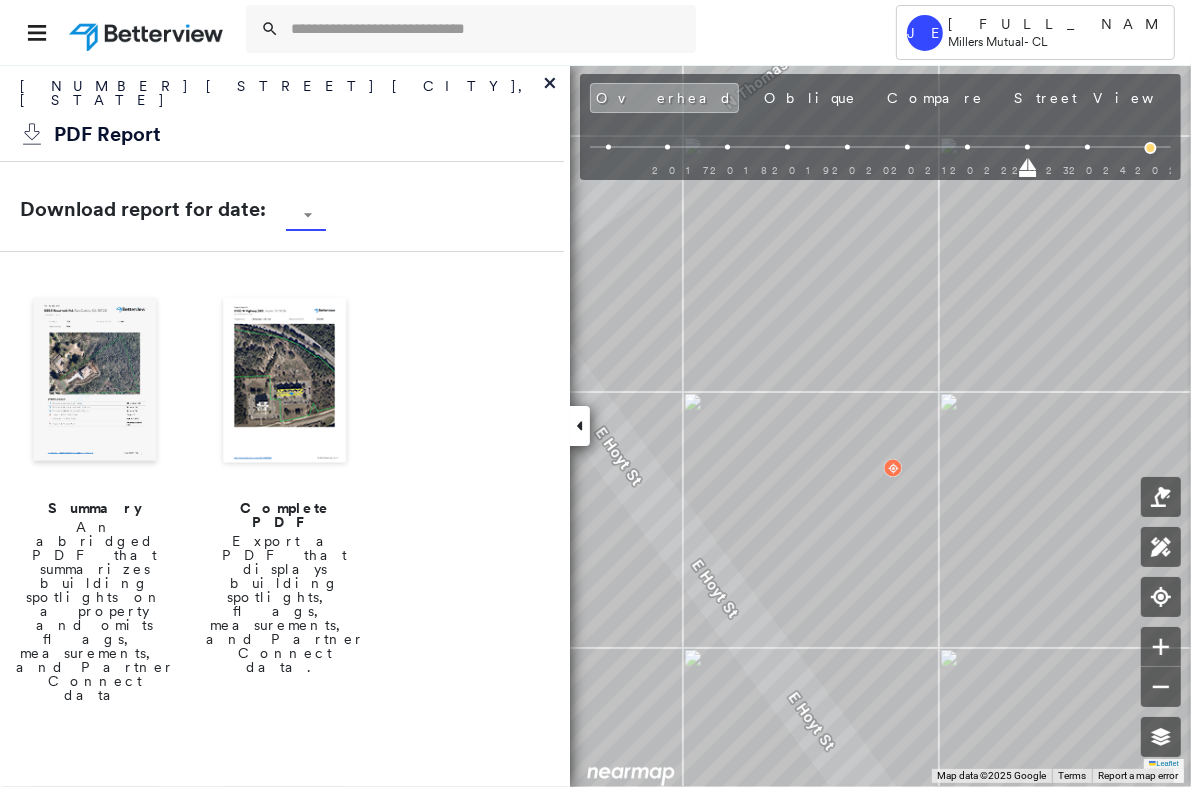 click 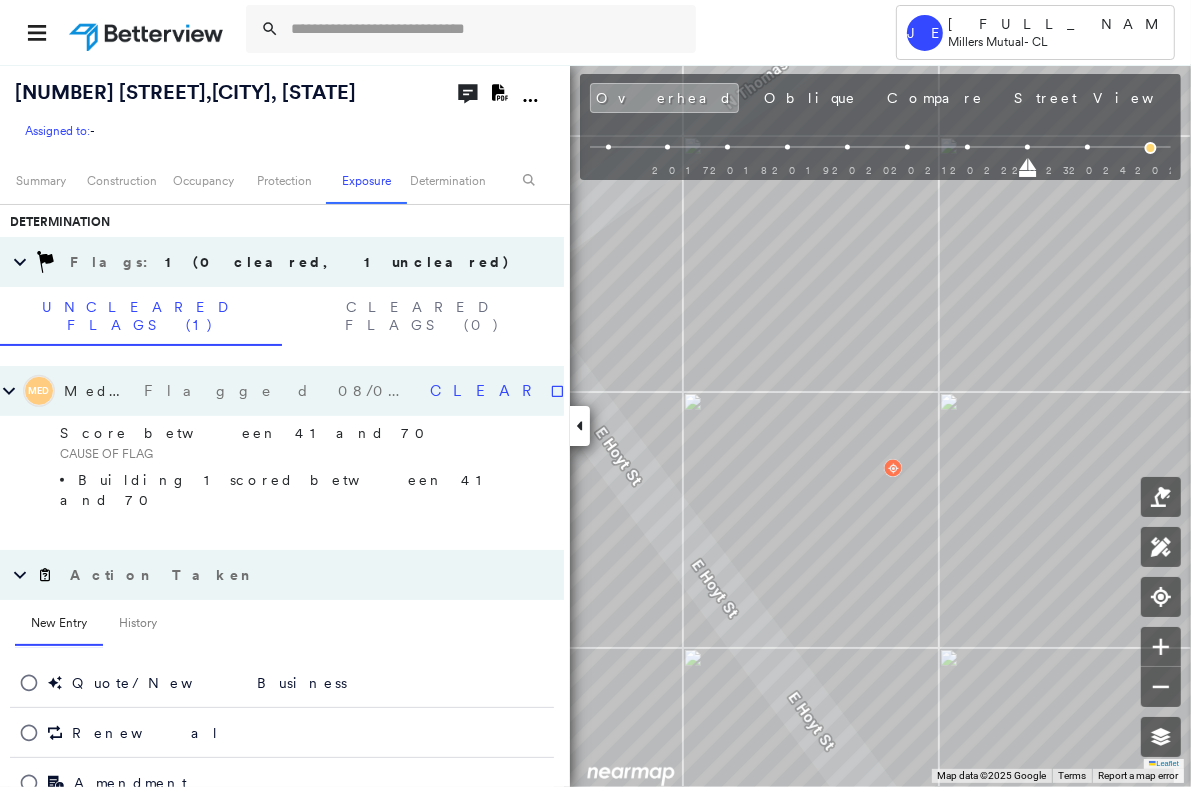 click 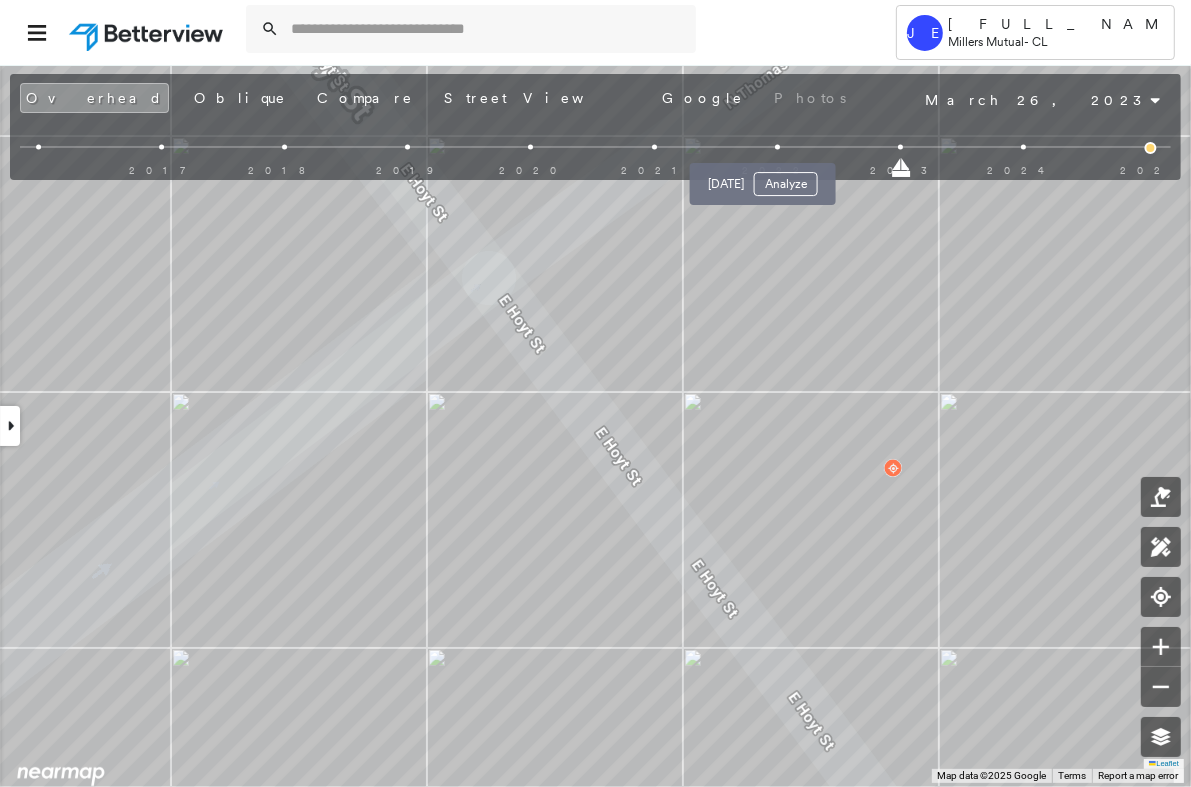 click at bounding box center [777, 147] 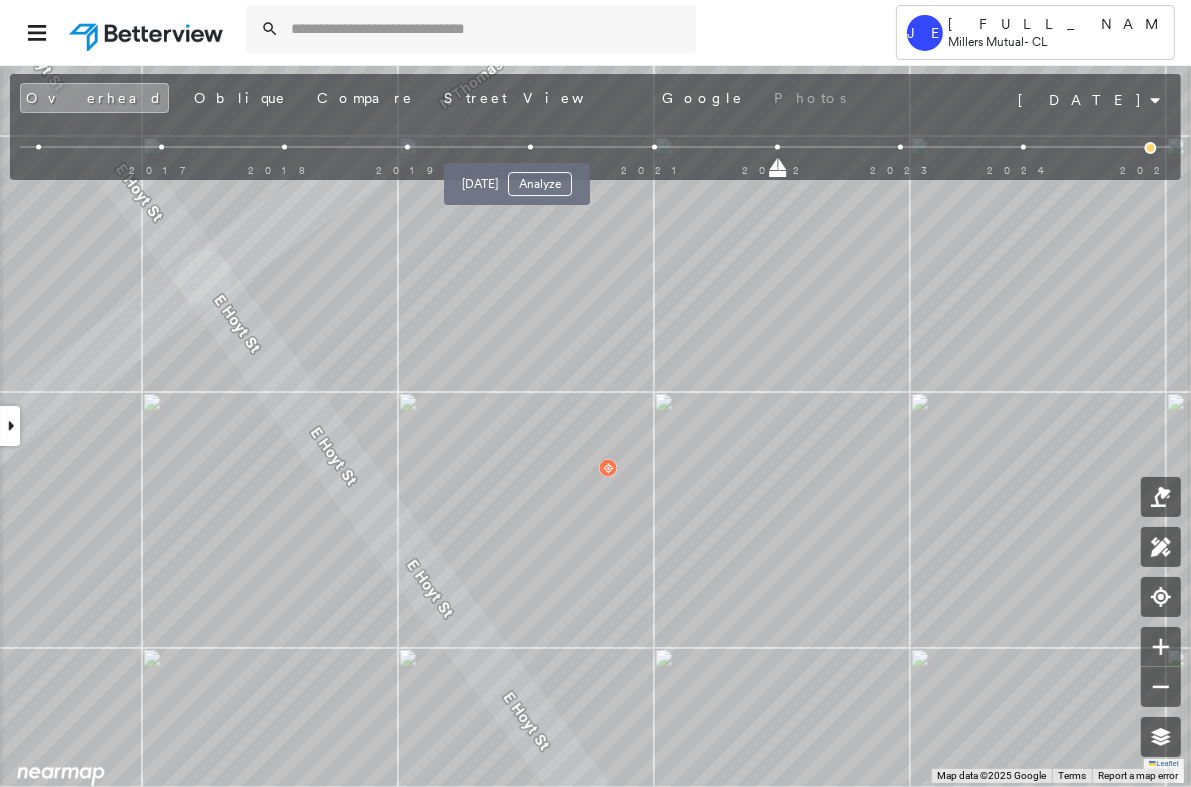 click at bounding box center (530, 147) 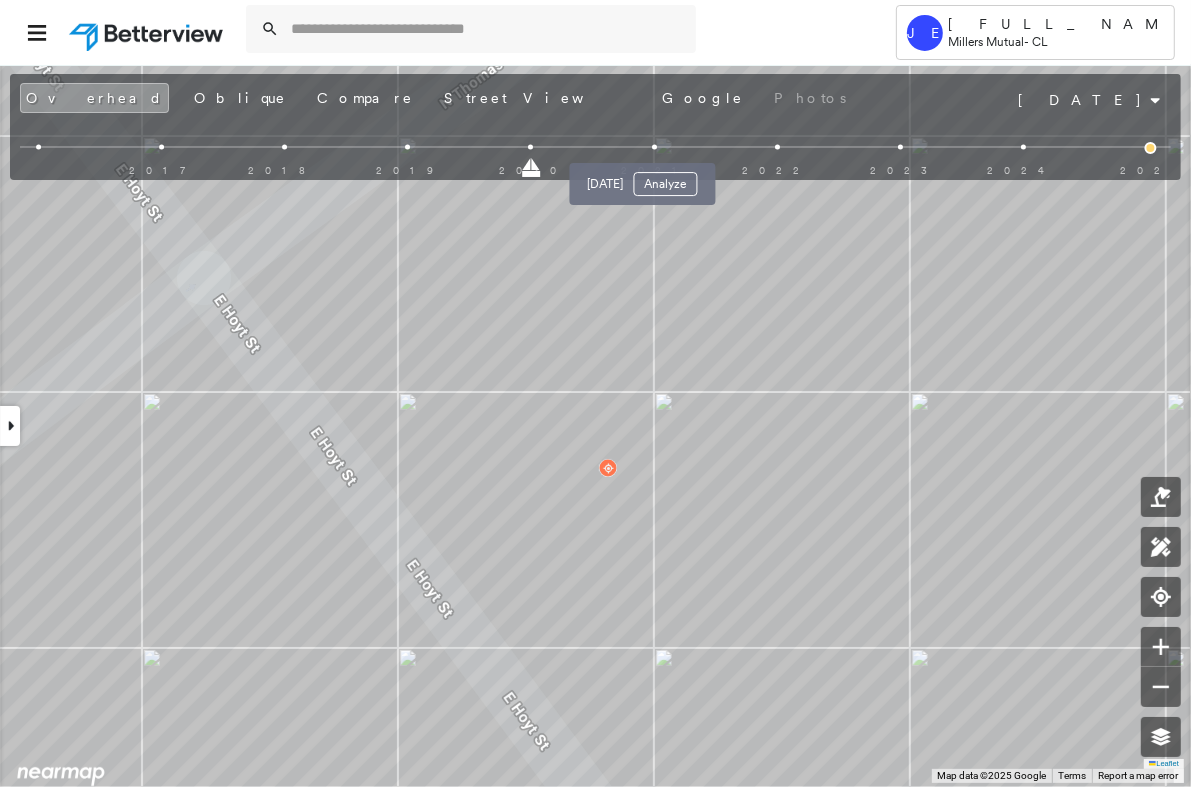 click at bounding box center (654, 147) 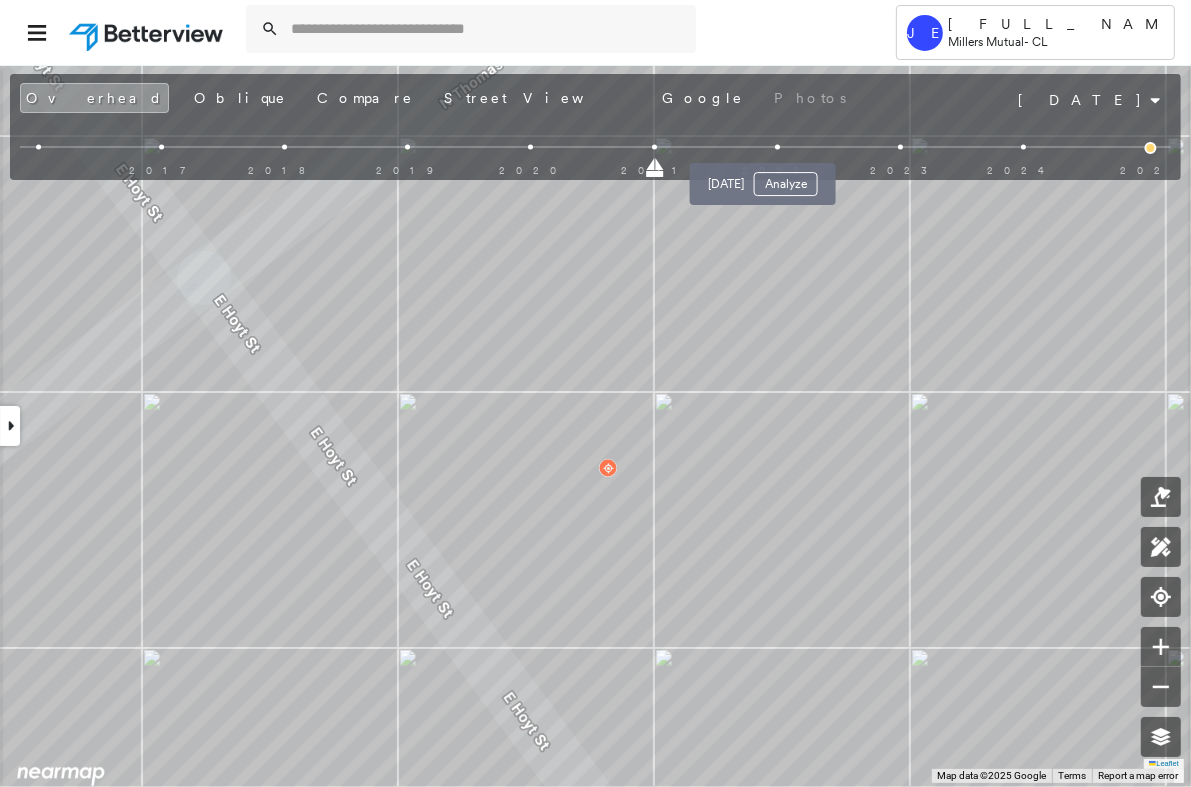 click at bounding box center (777, 147) 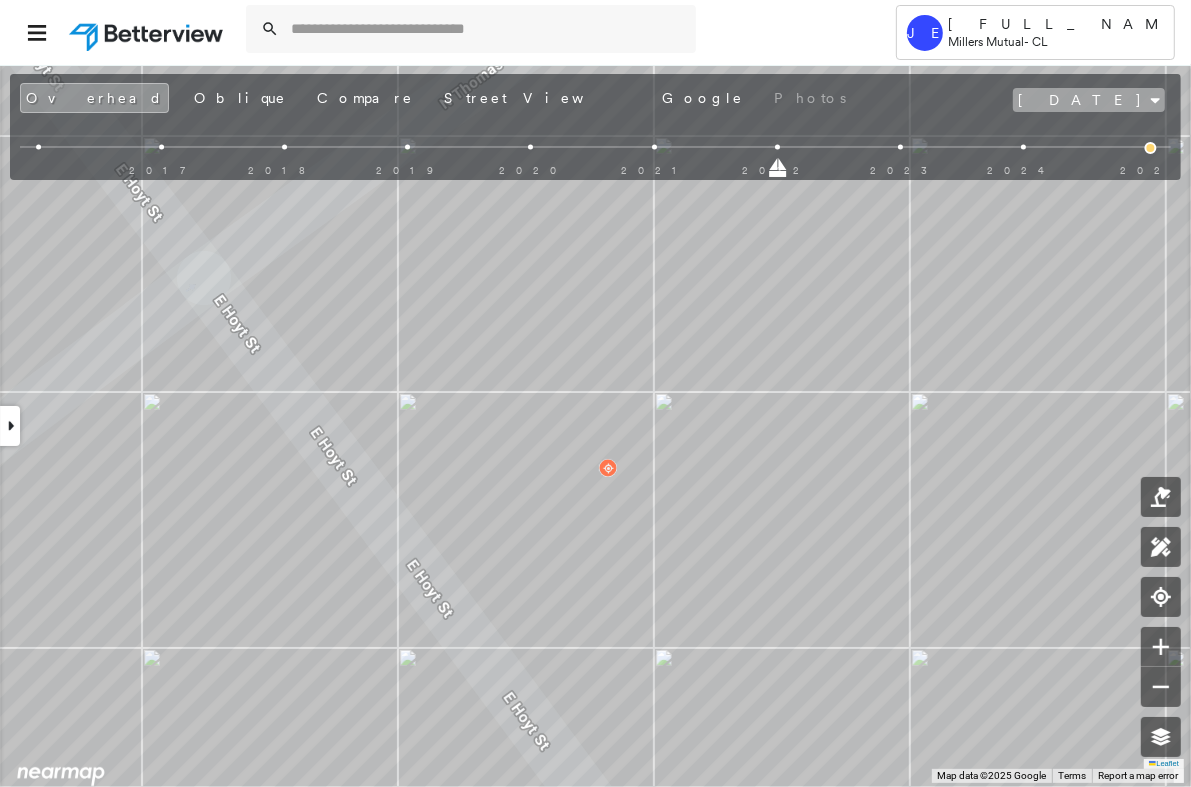 click 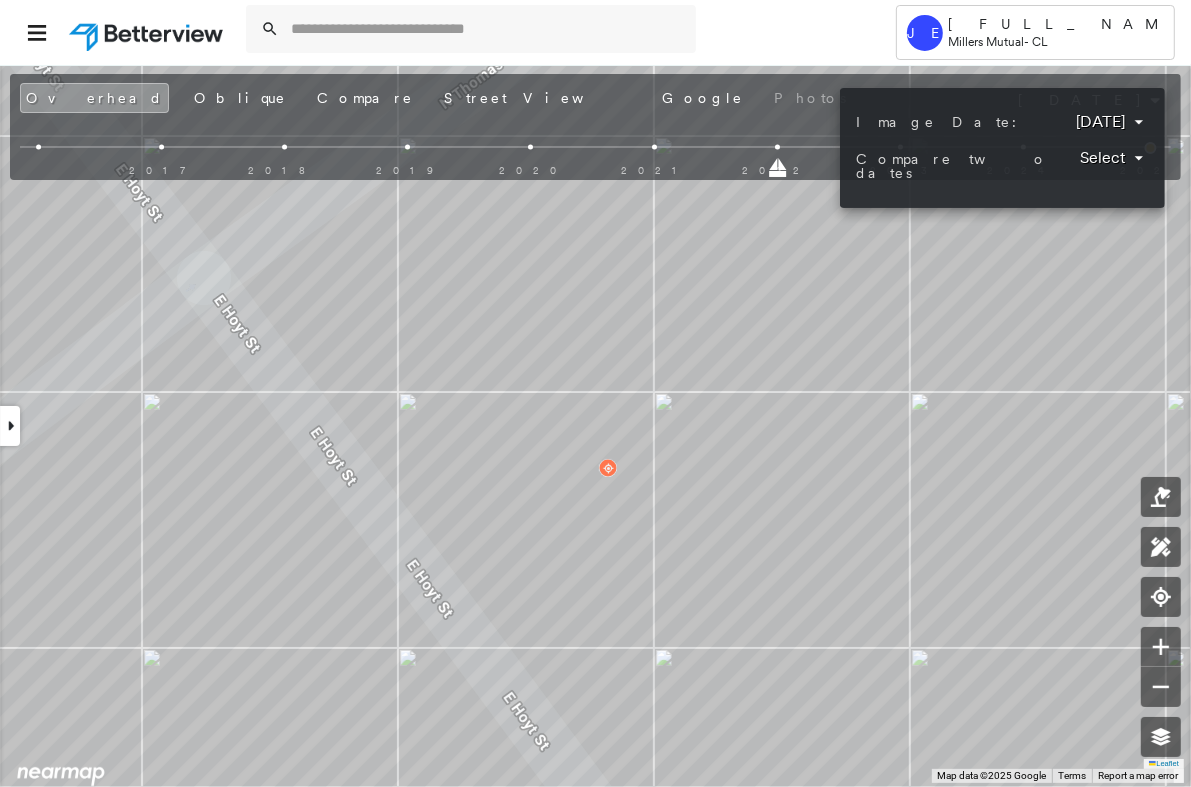 click at bounding box center [595, 393] 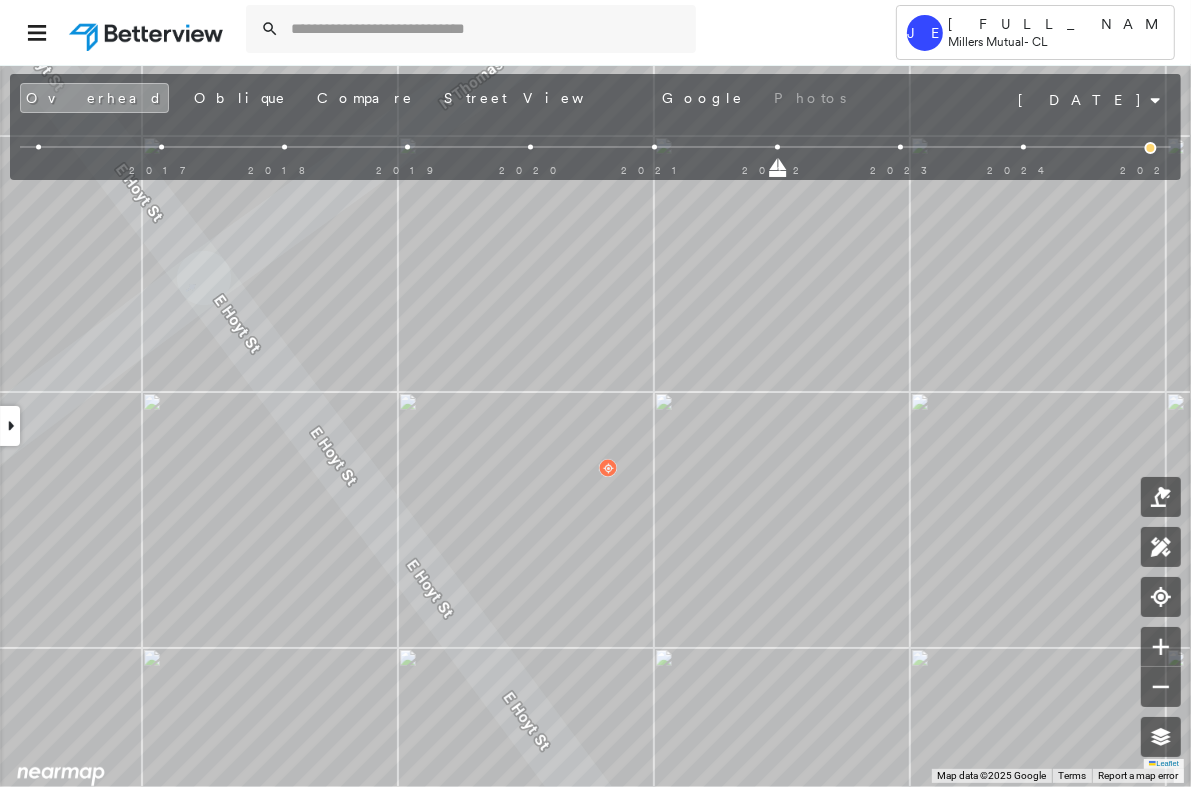 scroll, scrollTop: 770, scrollLeft: 0, axis: vertical 